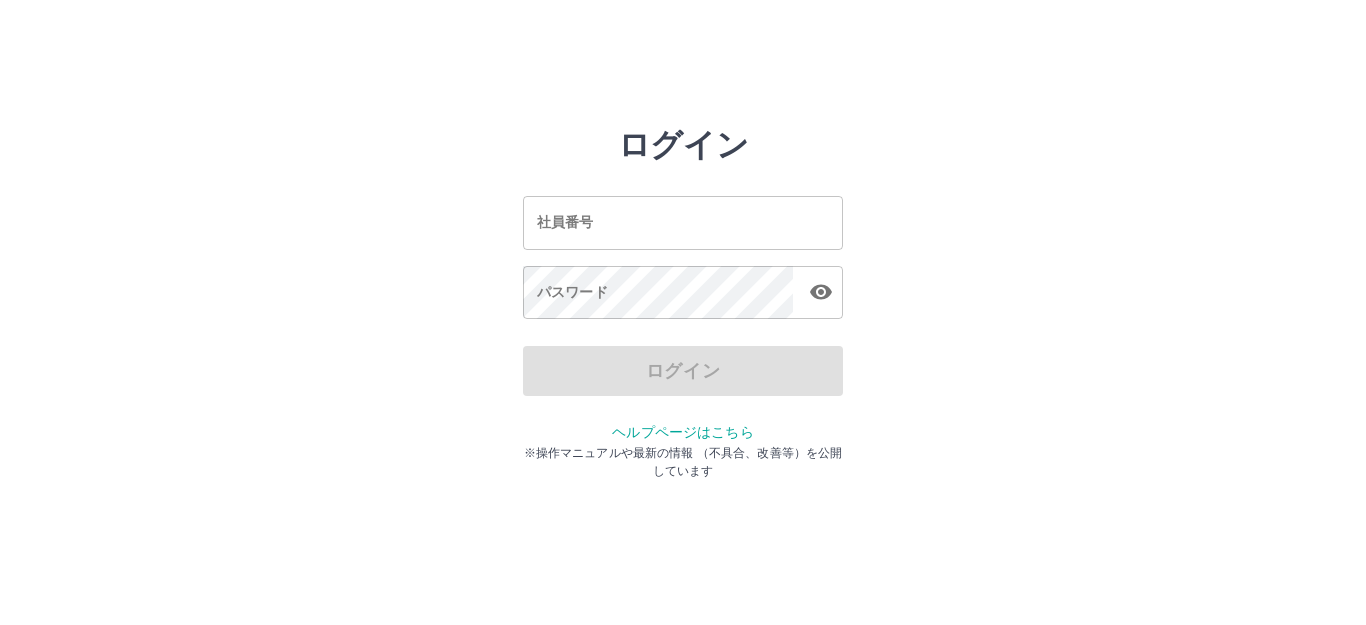 scroll, scrollTop: 0, scrollLeft: 0, axis: both 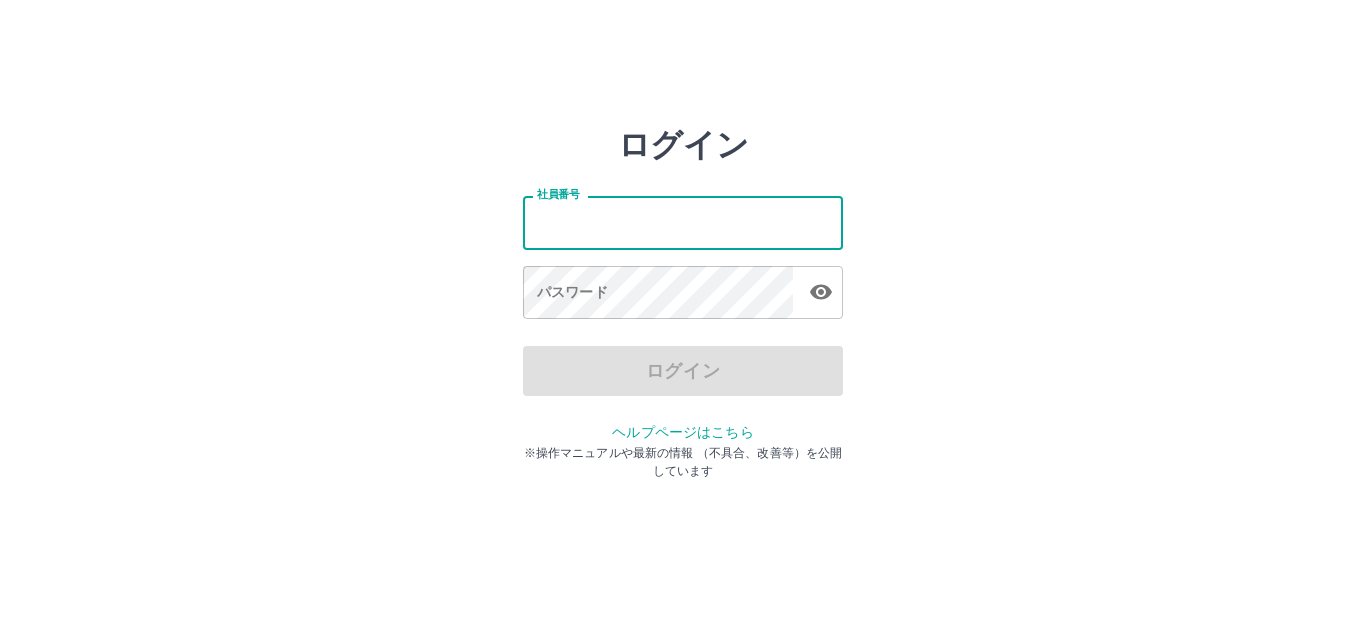 click on "社員番号" at bounding box center [683, 222] 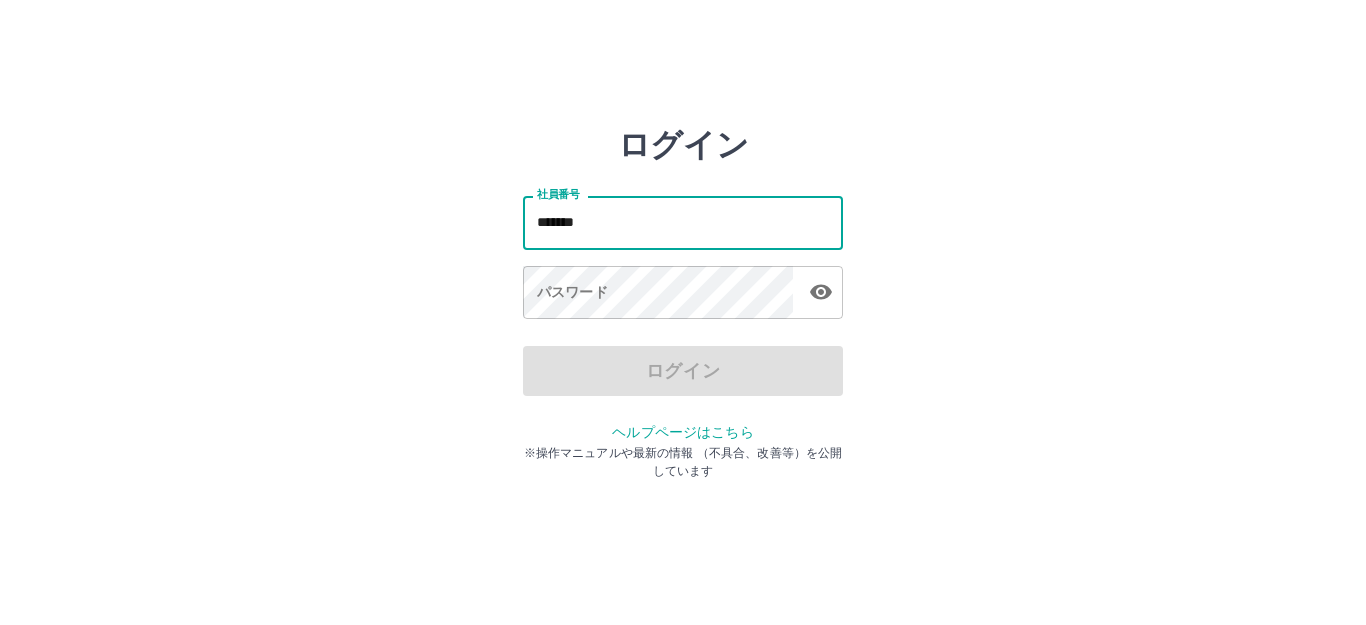 type on "*******" 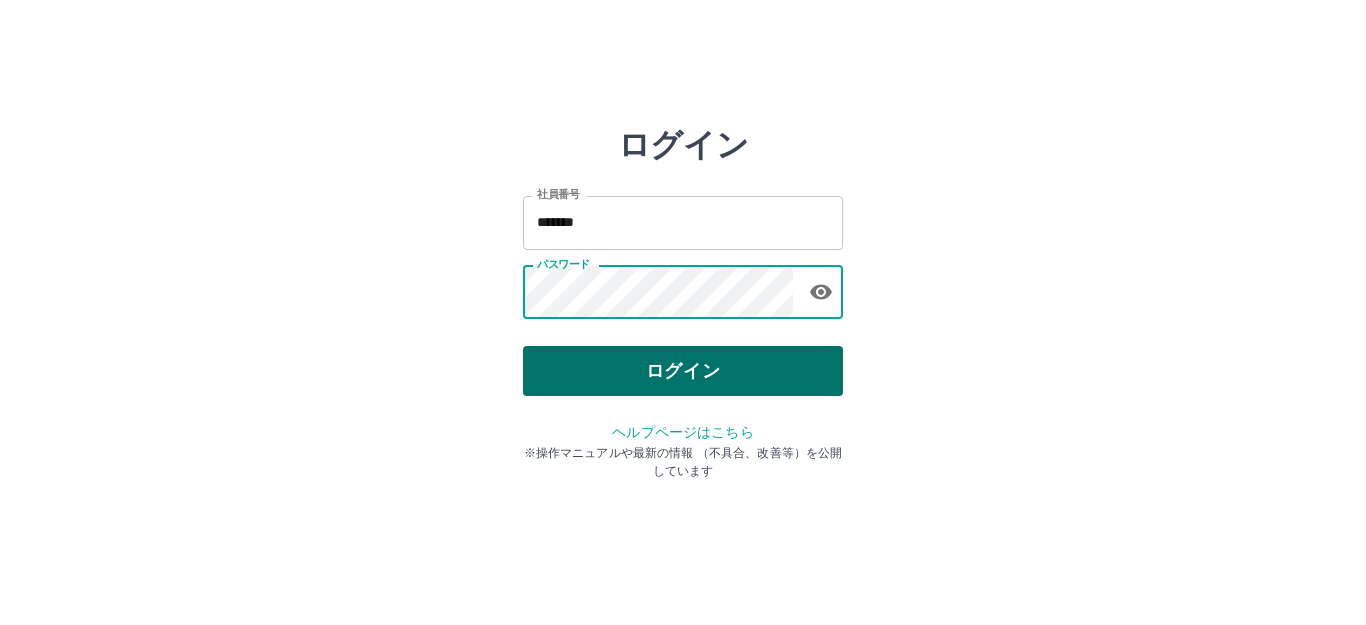 click on "ログイン" at bounding box center (683, 371) 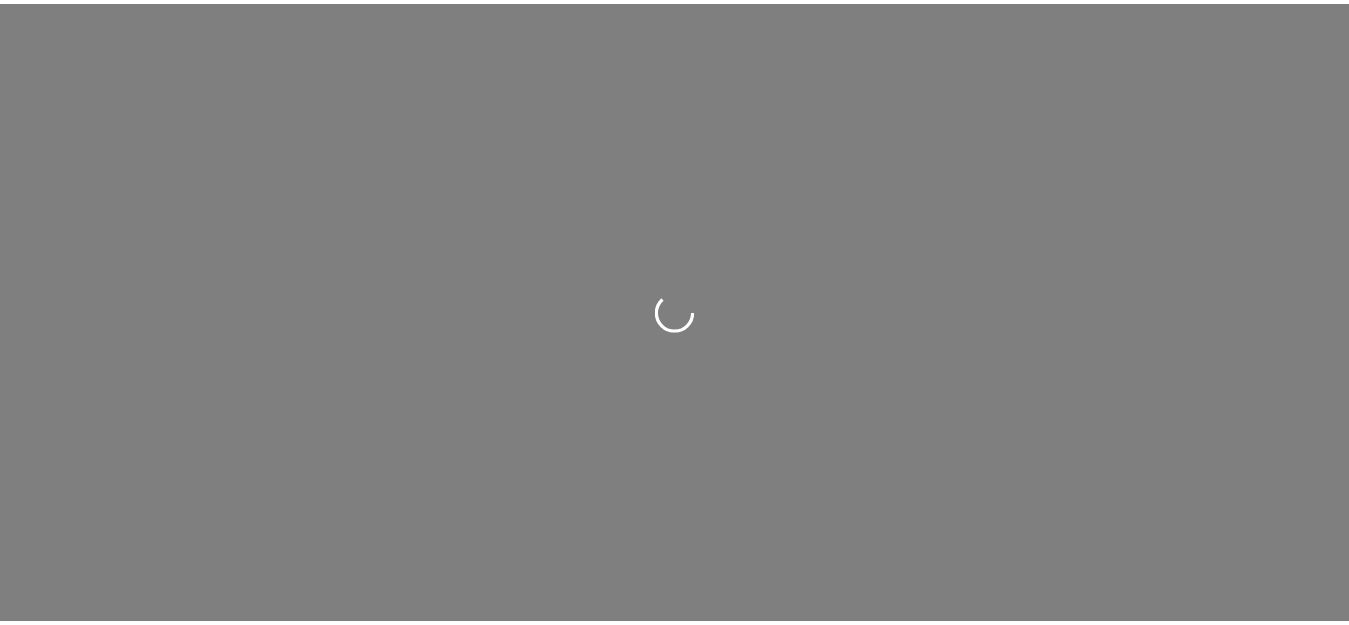 scroll, scrollTop: 0, scrollLeft: 0, axis: both 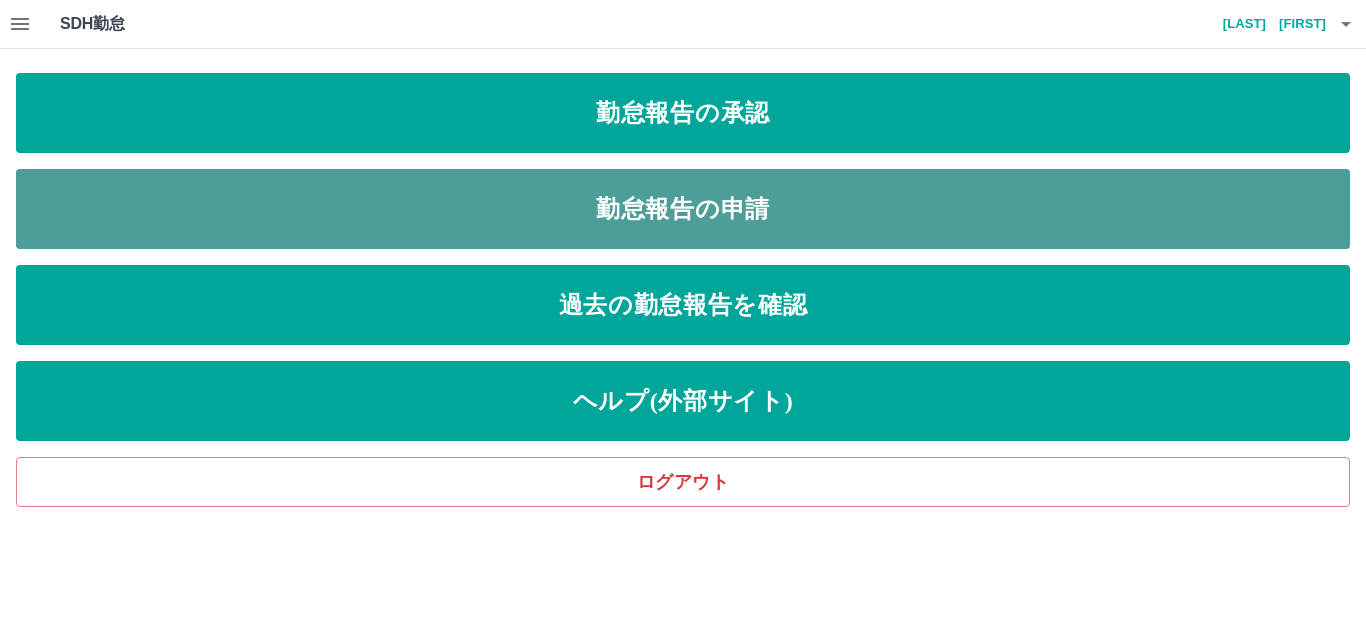 click on "勤怠報告の申請" at bounding box center [683, 209] 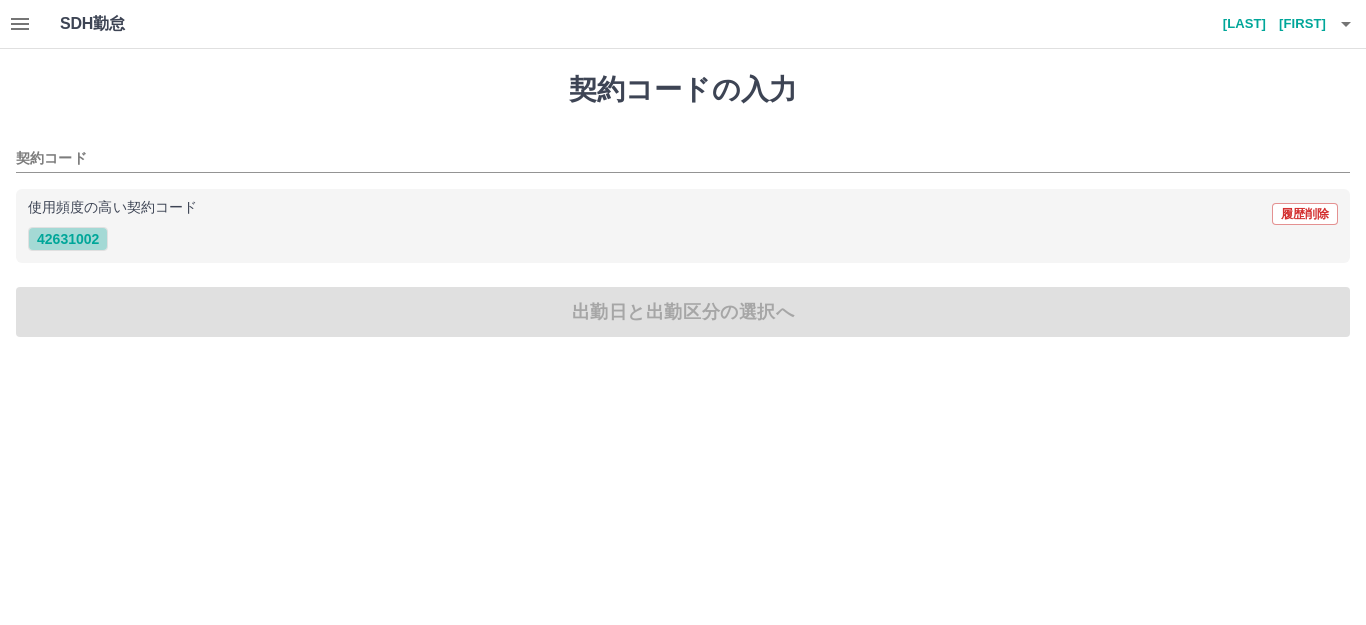 click on "42631002" at bounding box center (68, 239) 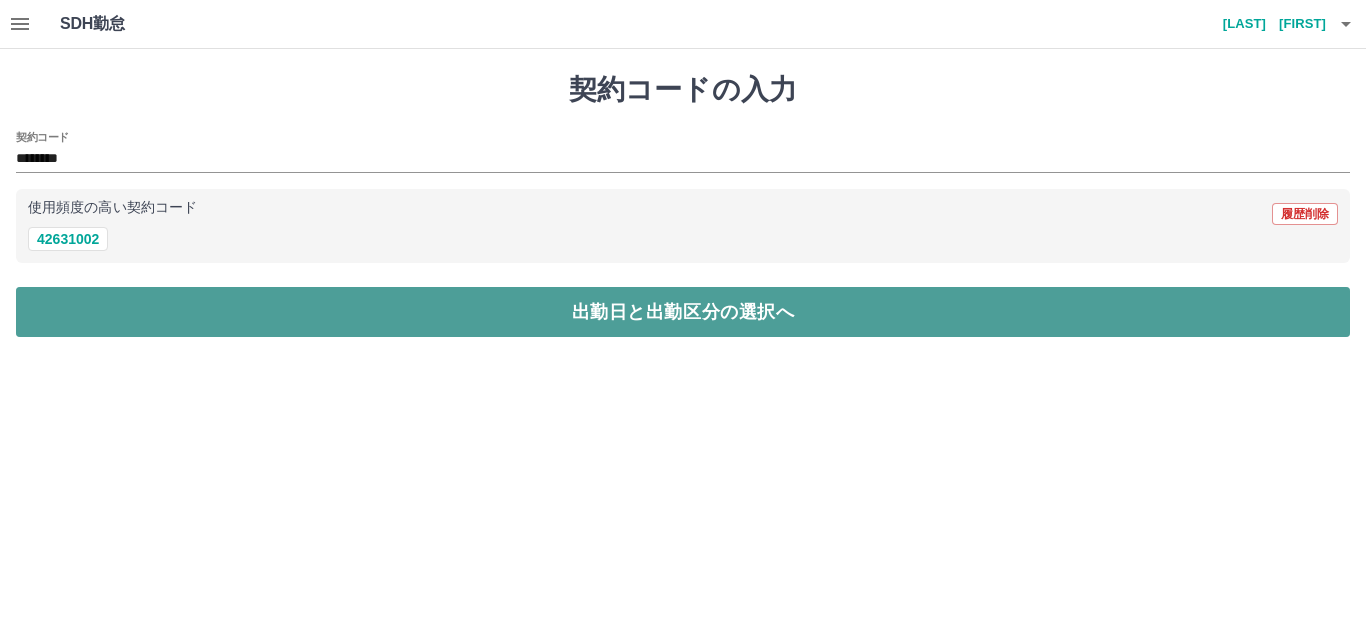 click on "出勤日と出勤区分の選択へ" at bounding box center [683, 312] 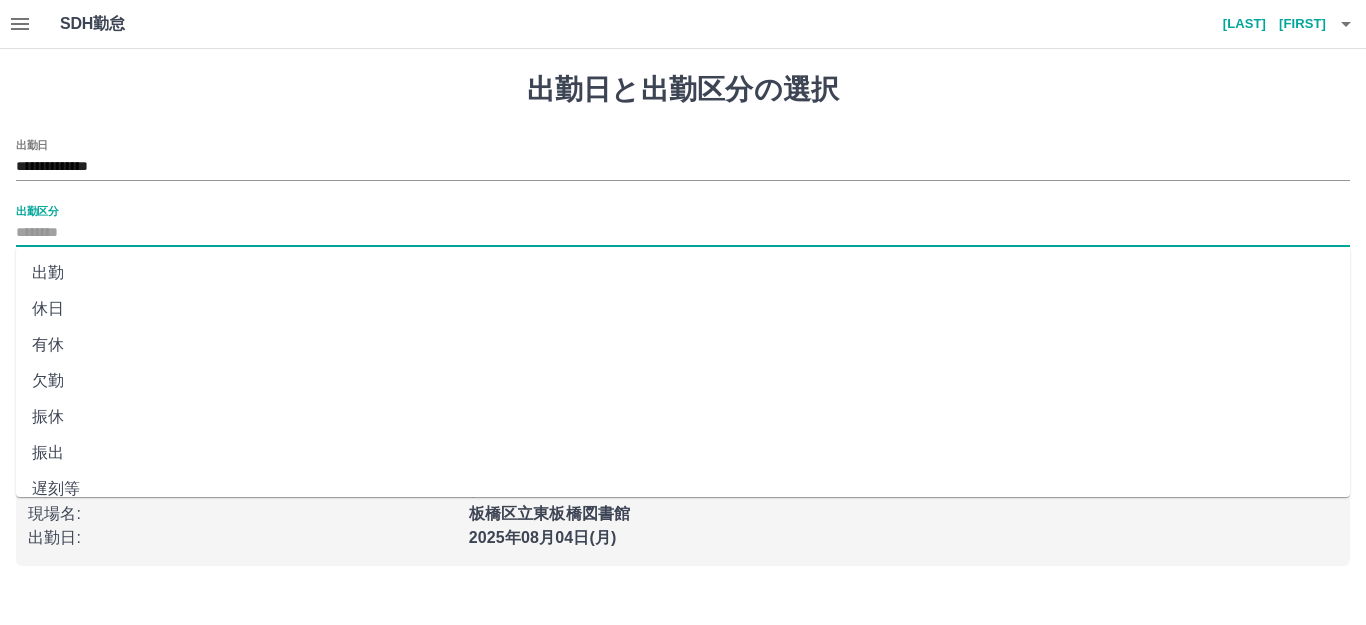click on "出勤区分" at bounding box center [683, 233] 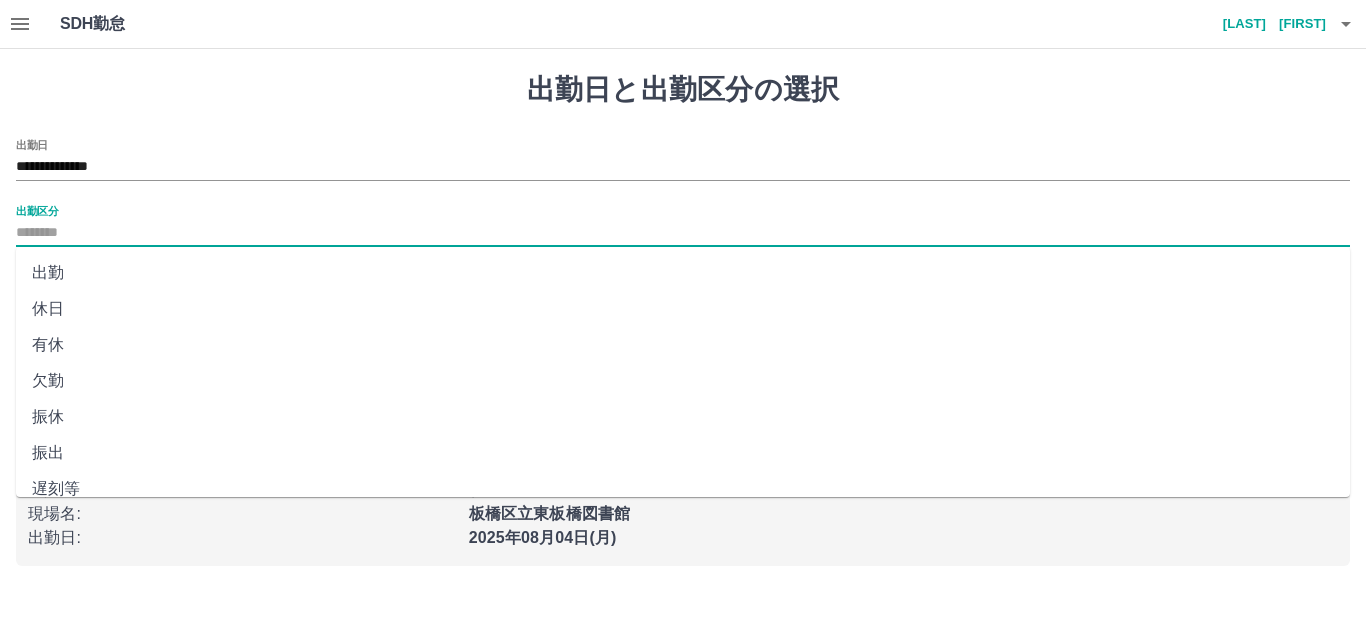 click on "出勤" at bounding box center (683, 273) 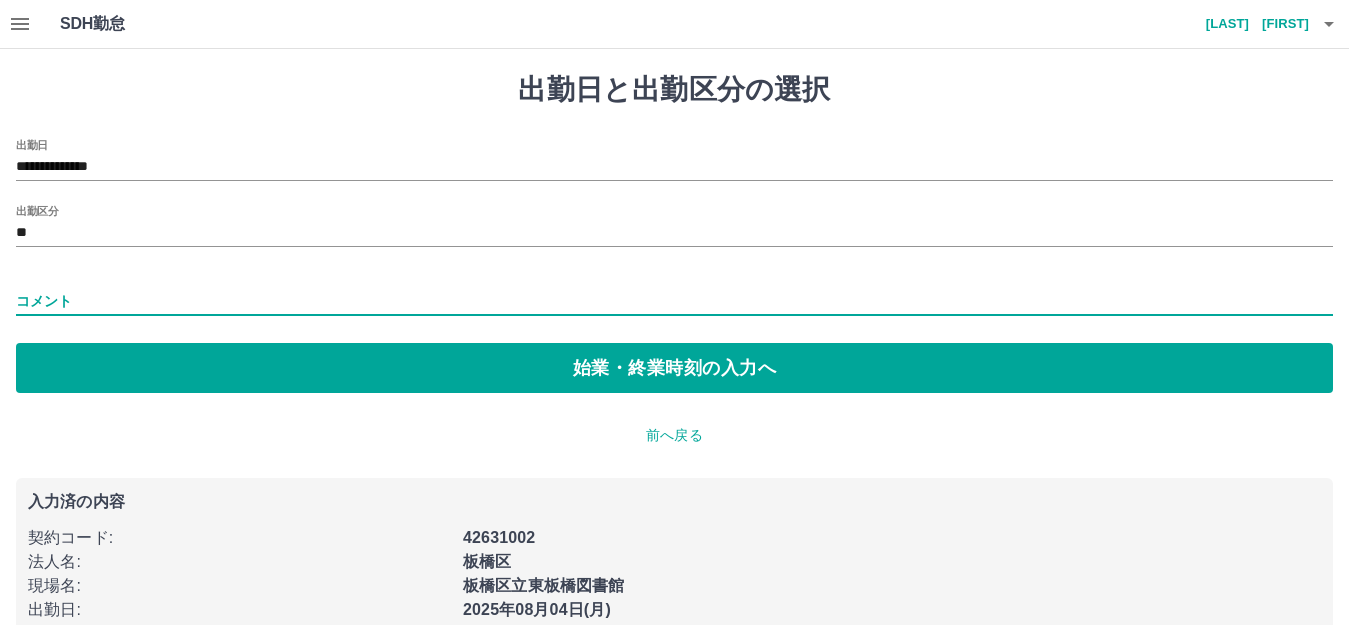 click on "コメント" at bounding box center (674, 301) 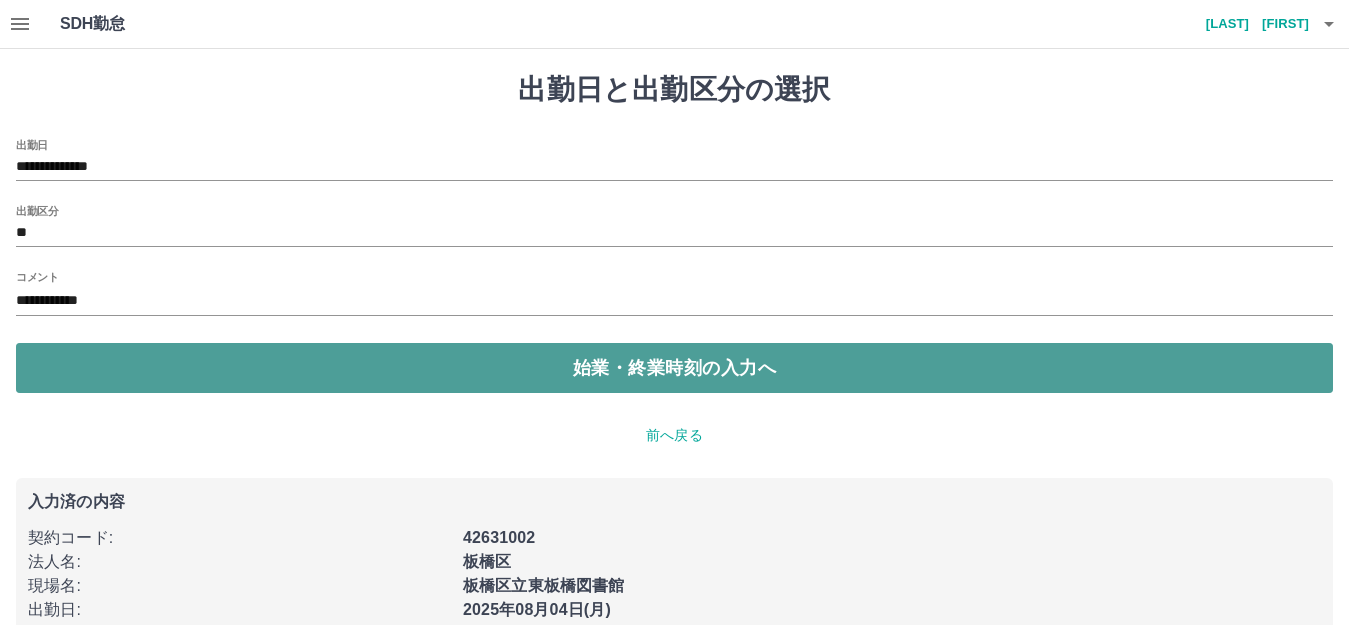 click on "始業・終業時刻の入力へ" at bounding box center (674, 368) 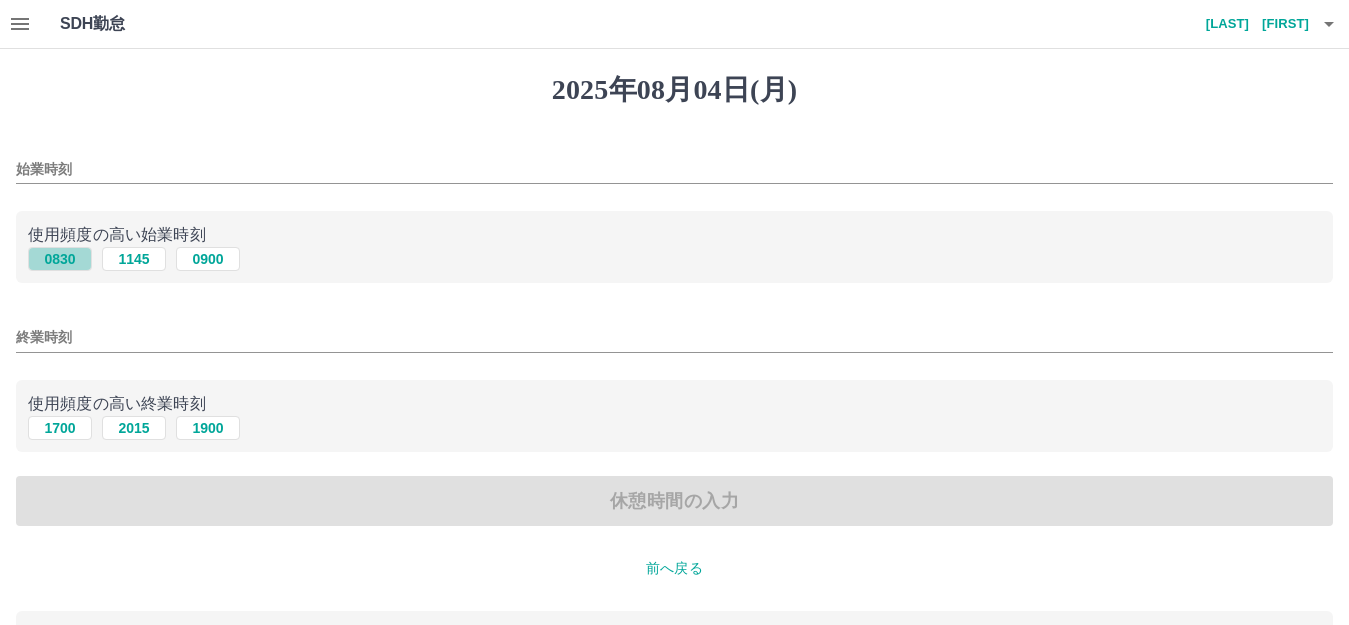 click on "0830" at bounding box center (60, 259) 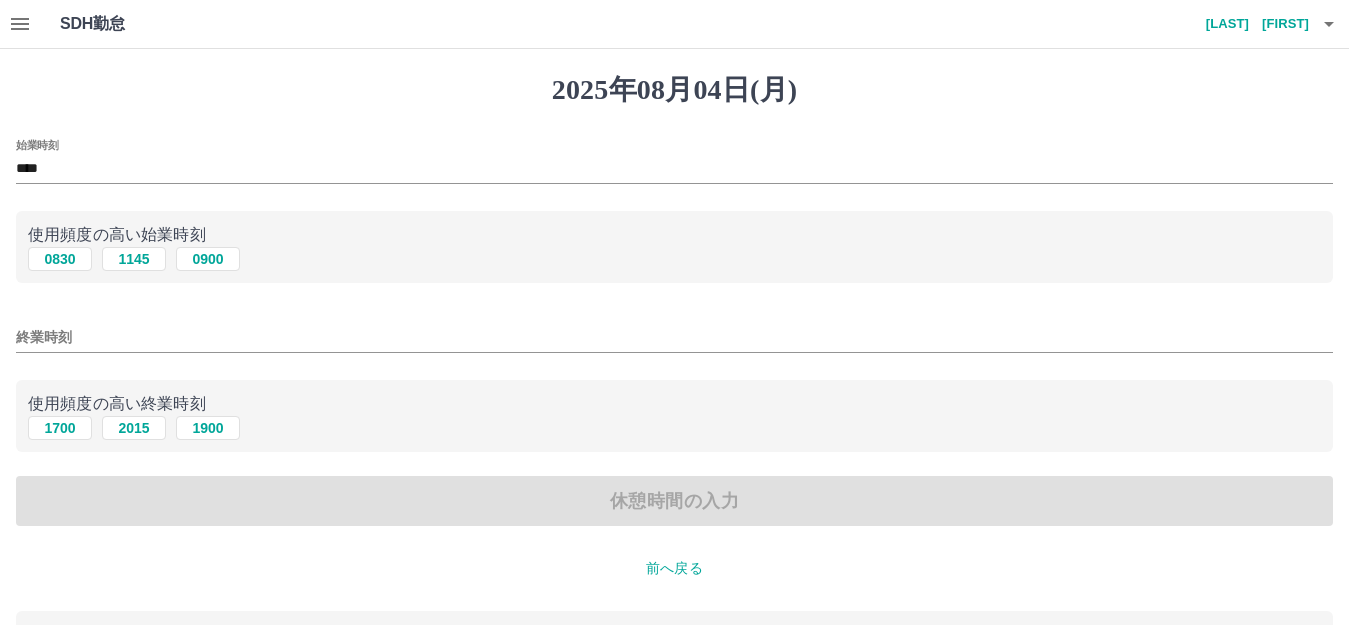 click on "終業時刻" at bounding box center [674, 337] 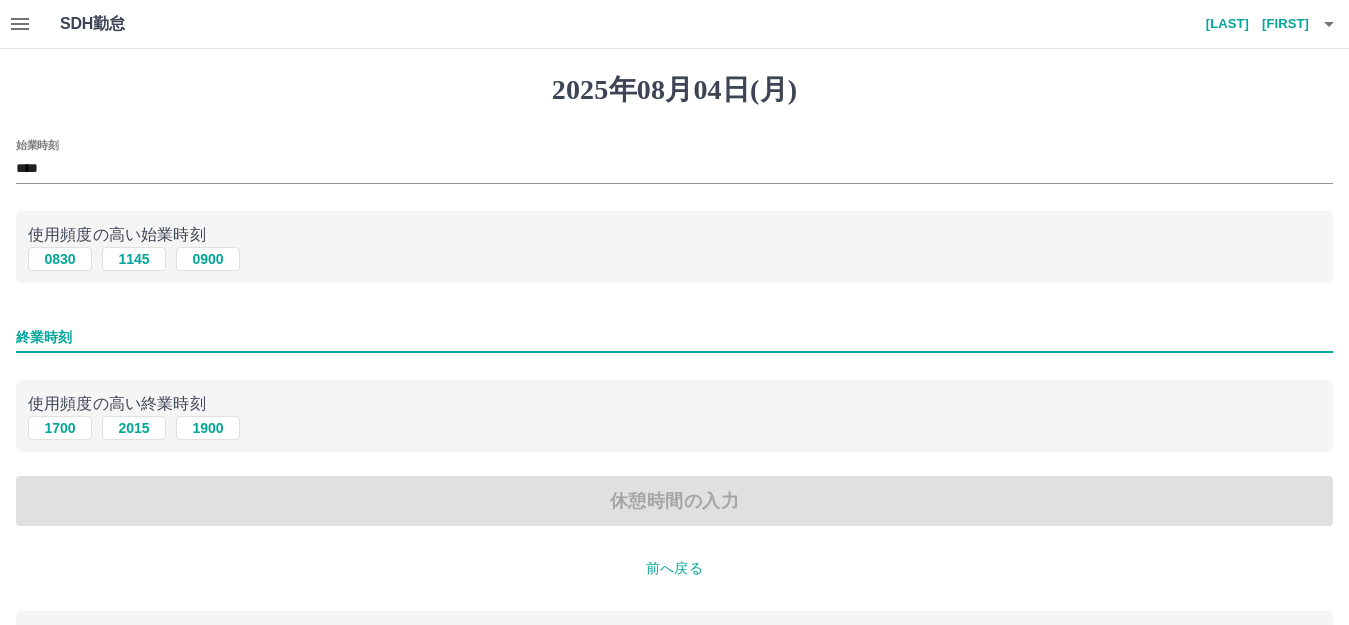 type on "****" 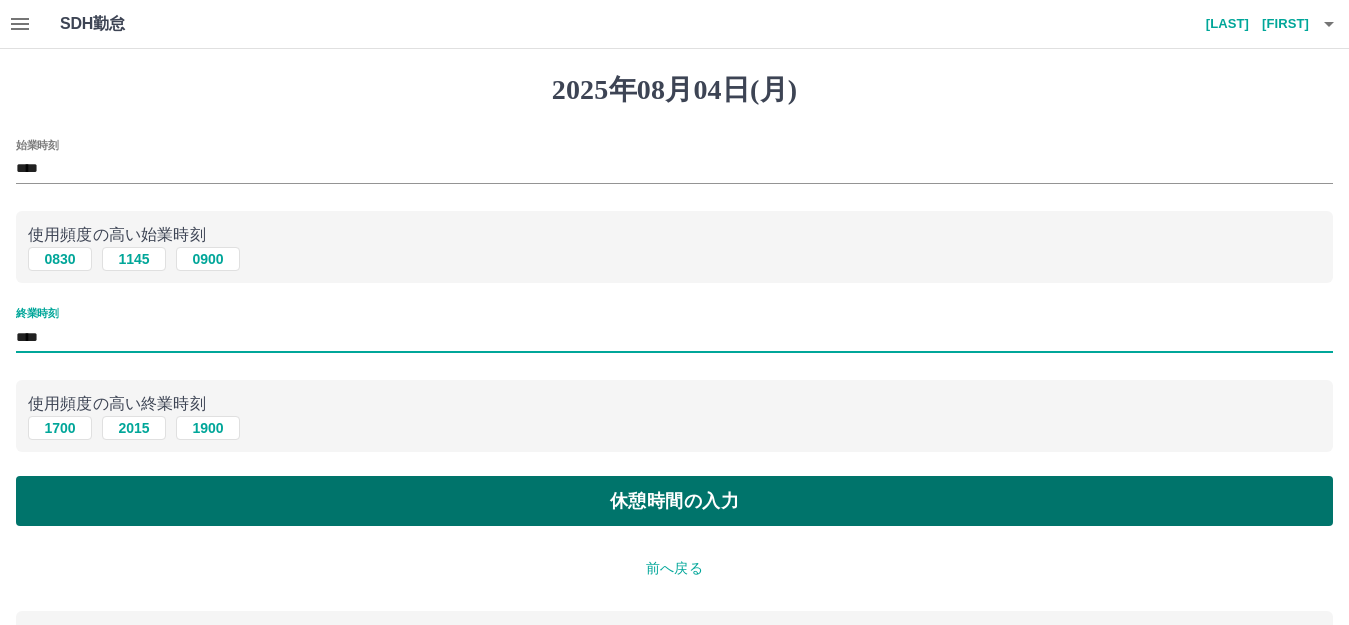 click on "休憩時間の入力" at bounding box center (674, 501) 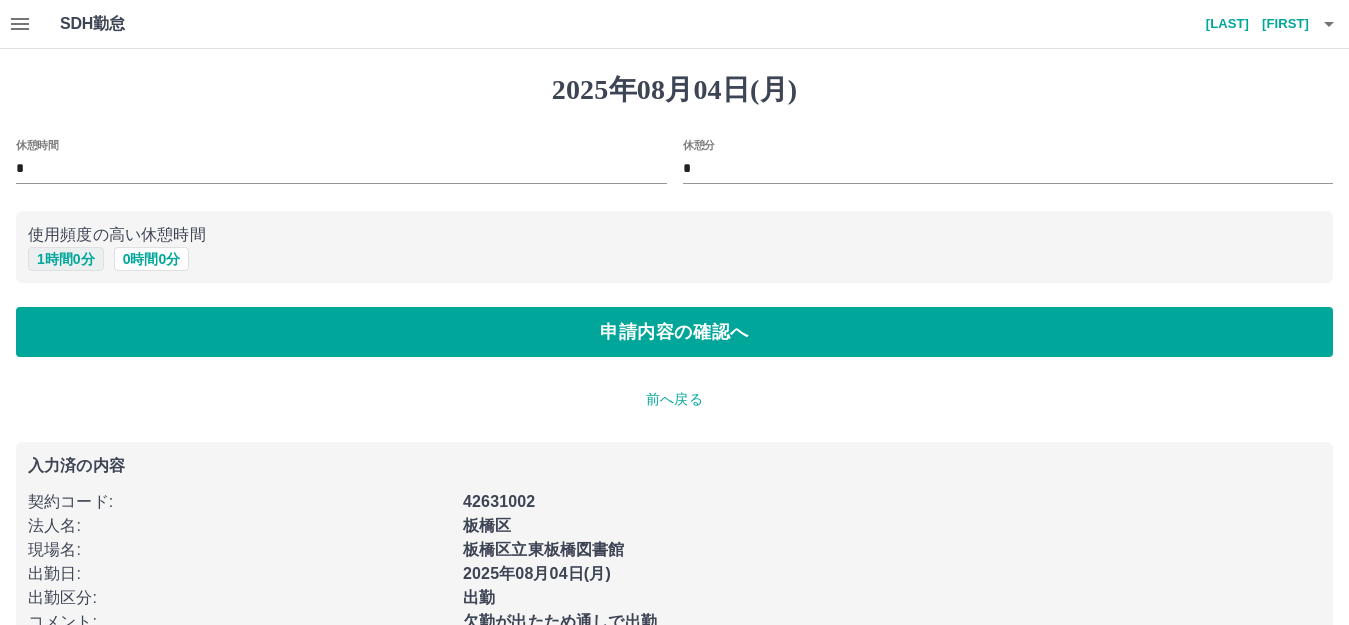 click on "1 時間 0 分" at bounding box center [66, 259] 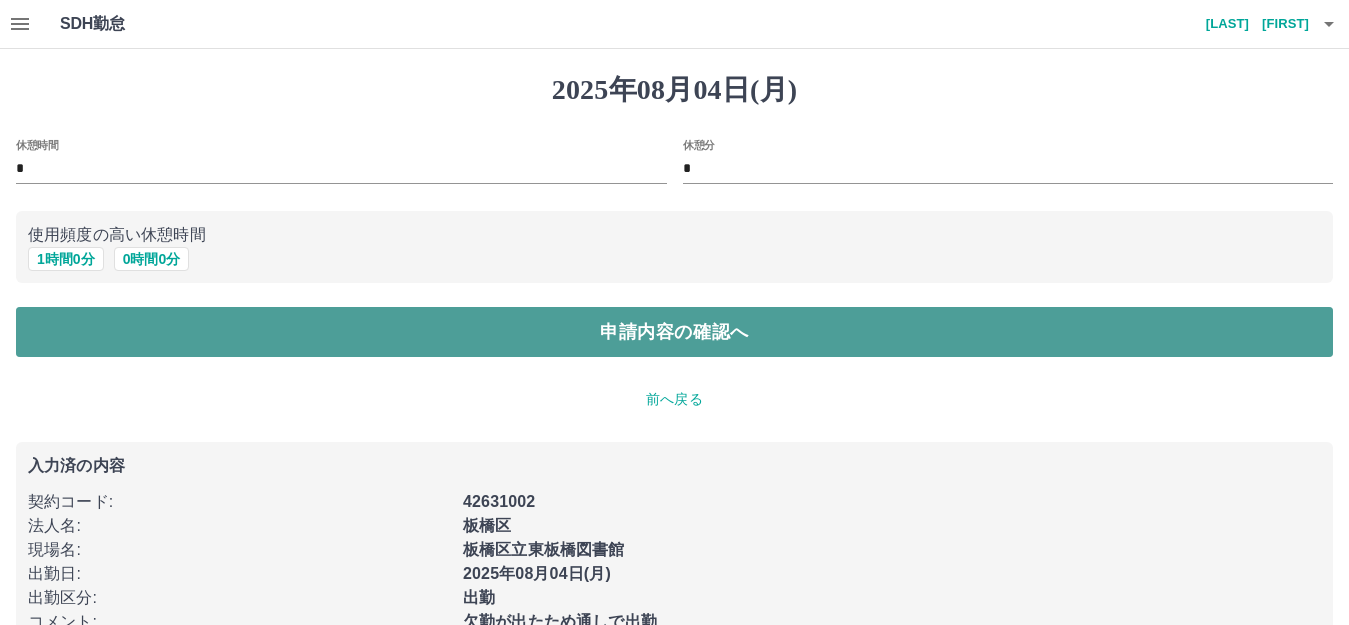 click on "申請内容の確認へ" at bounding box center [674, 332] 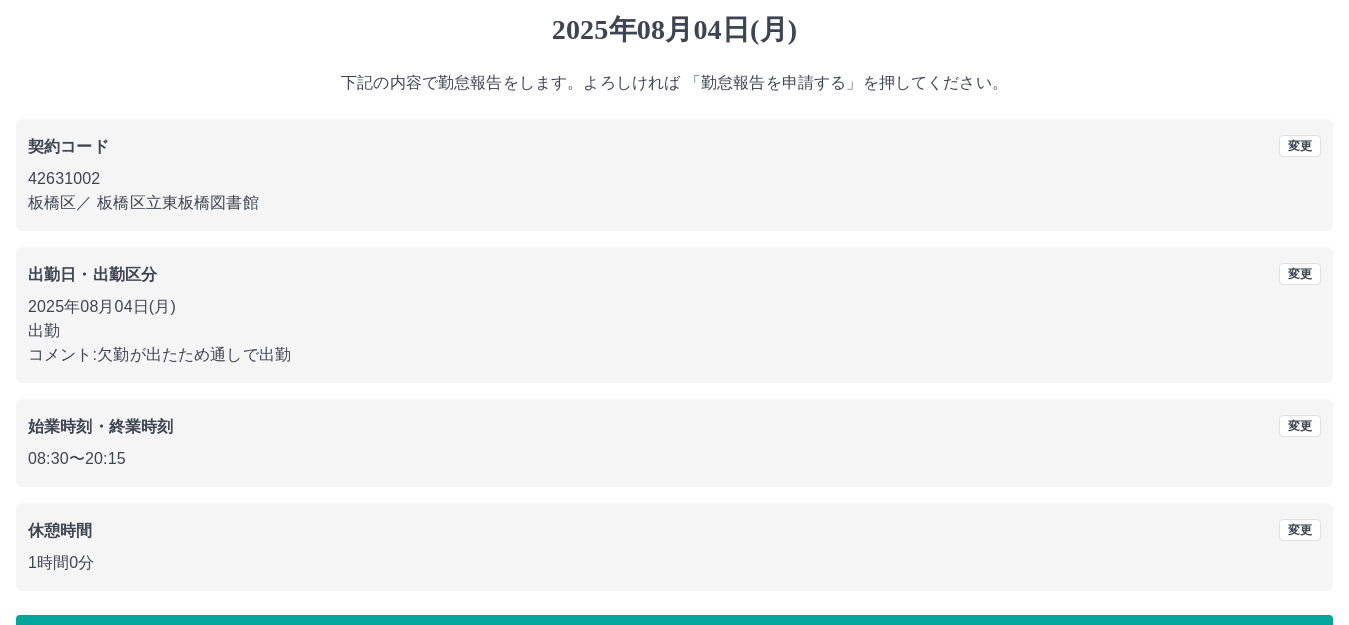 scroll, scrollTop: 124, scrollLeft: 0, axis: vertical 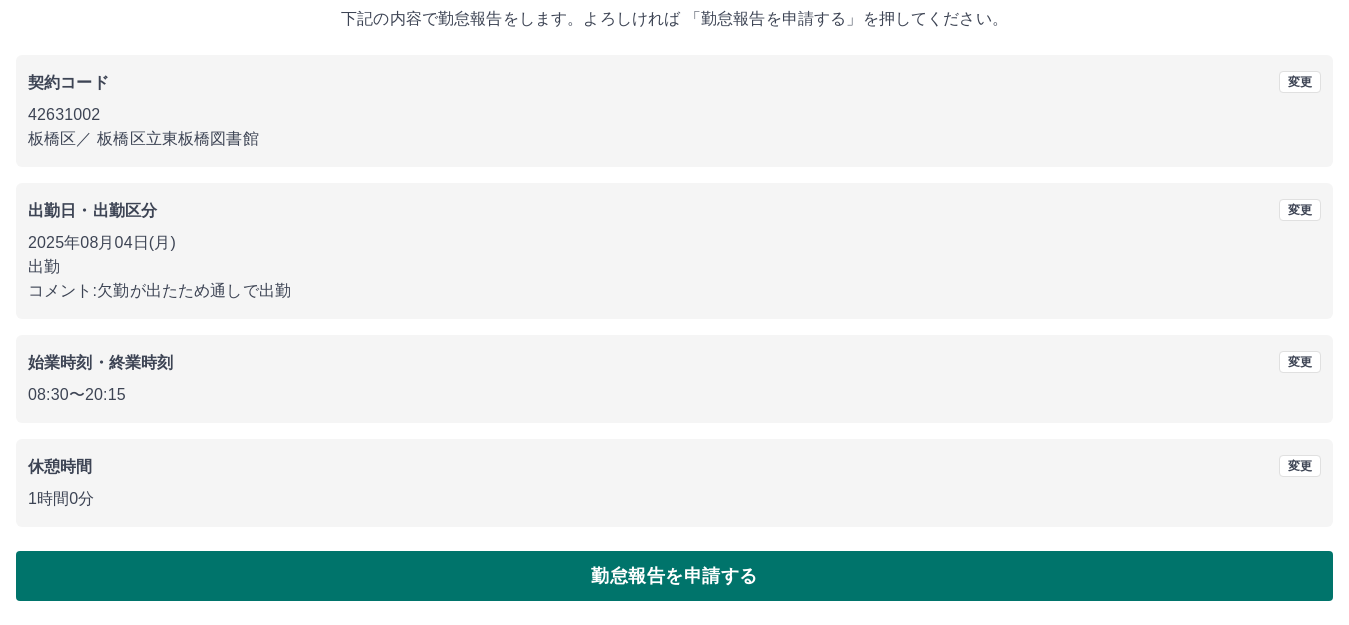 click on "勤怠報告を申請する" at bounding box center [674, 576] 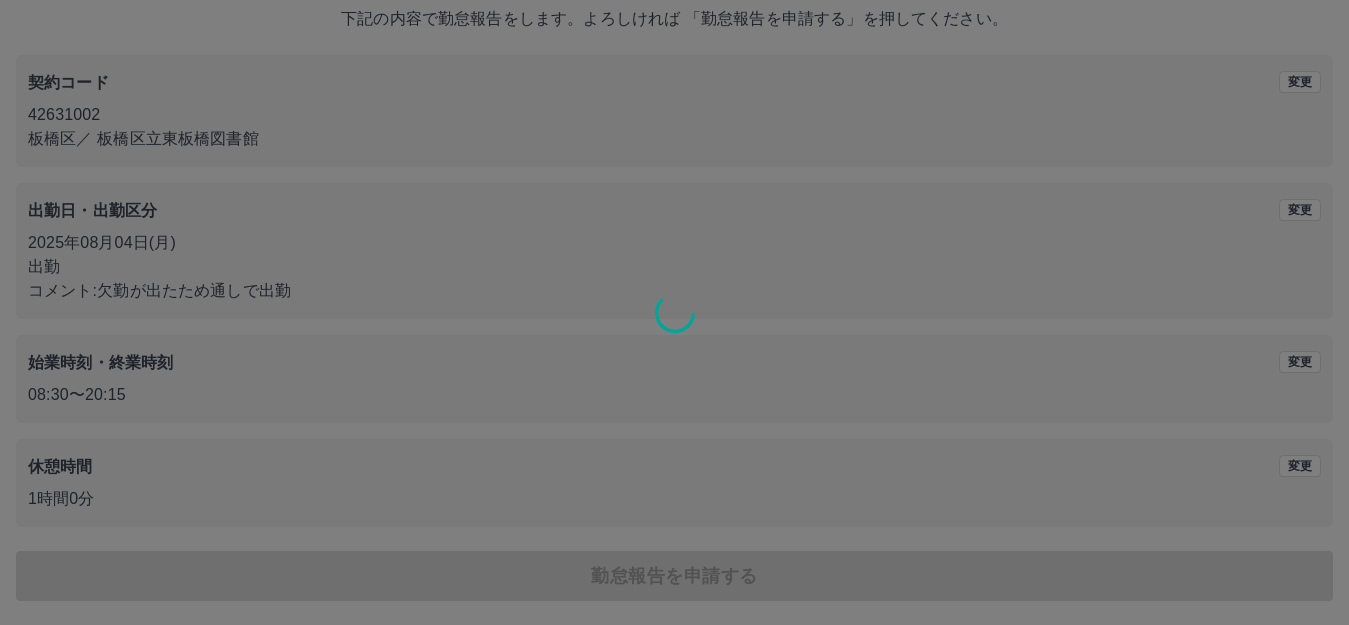 scroll, scrollTop: 0, scrollLeft: 0, axis: both 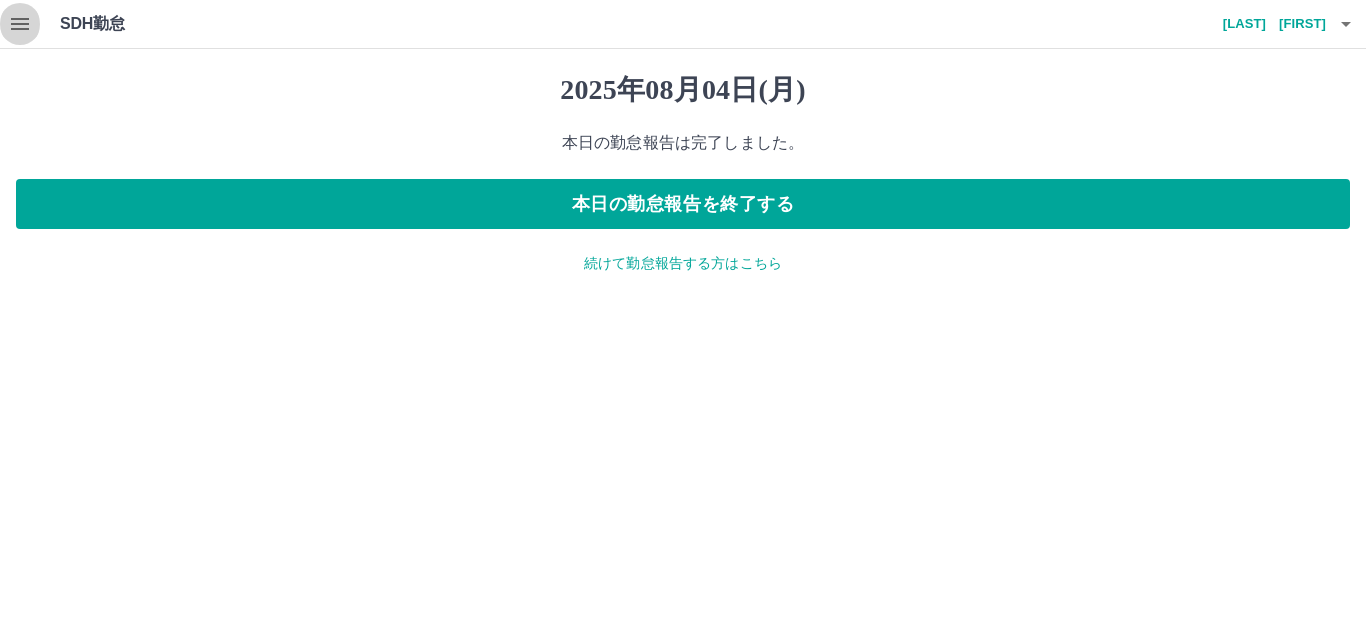 click 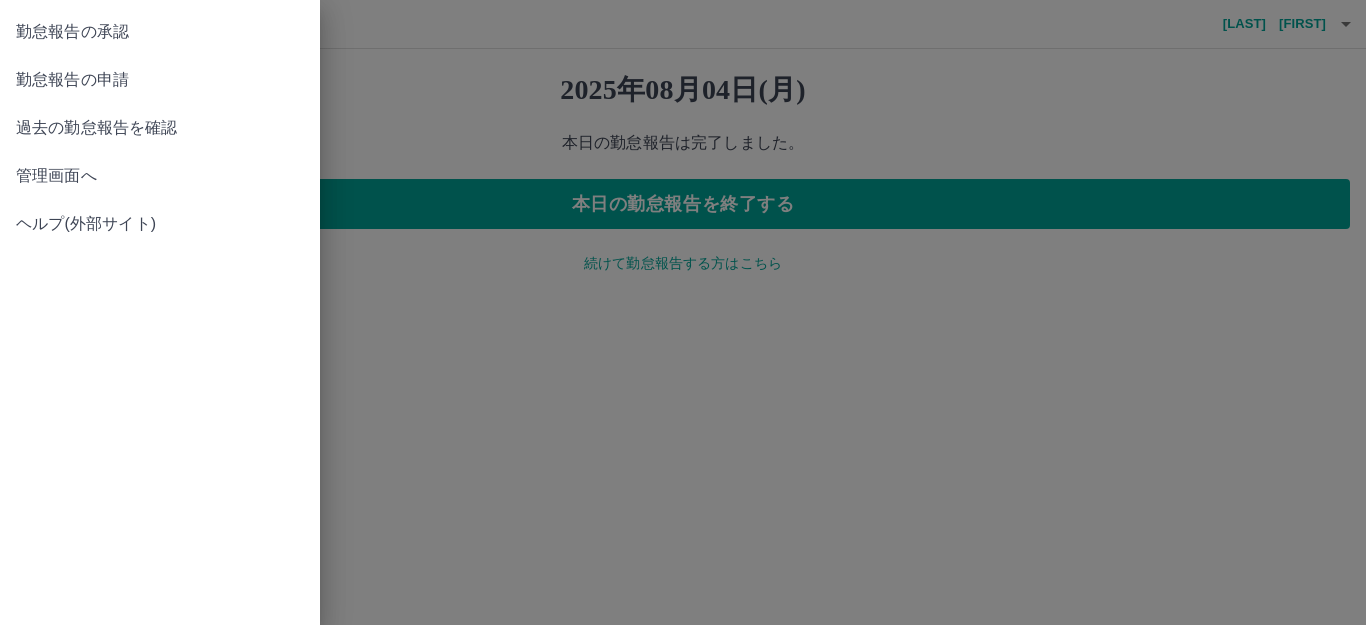 click on "勤怠報告の承認" at bounding box center (160, 32) 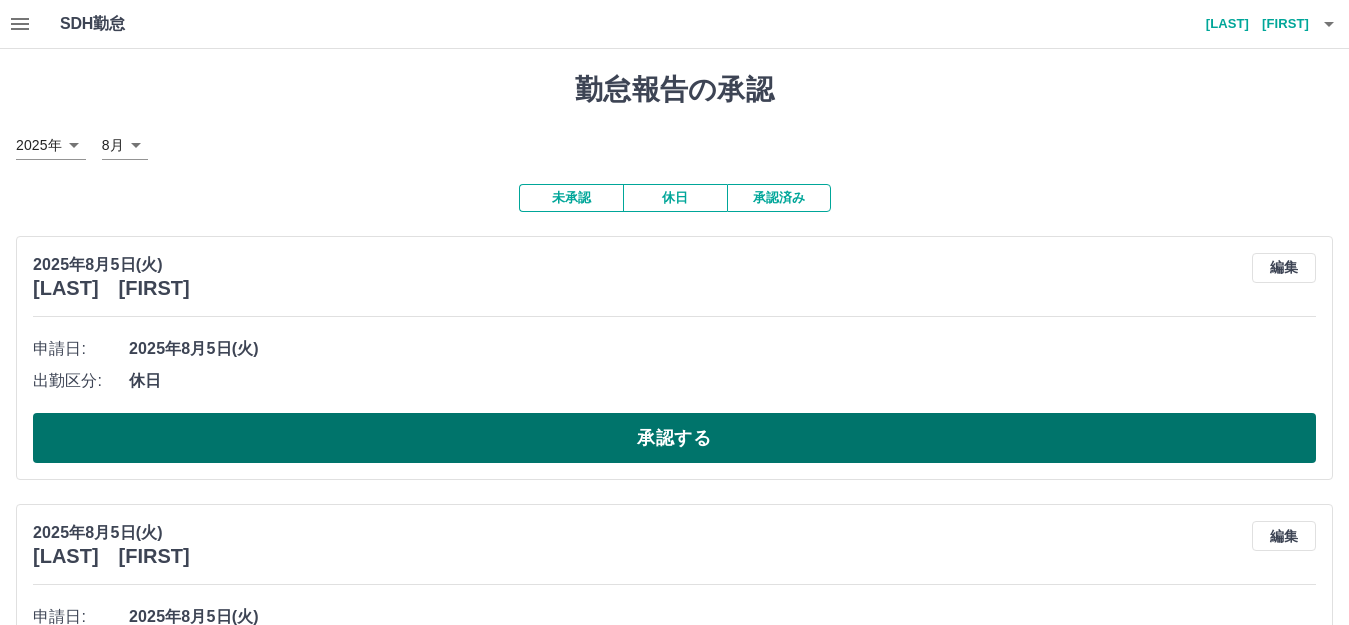 click on "承認する" at bounding box center (674, 438) 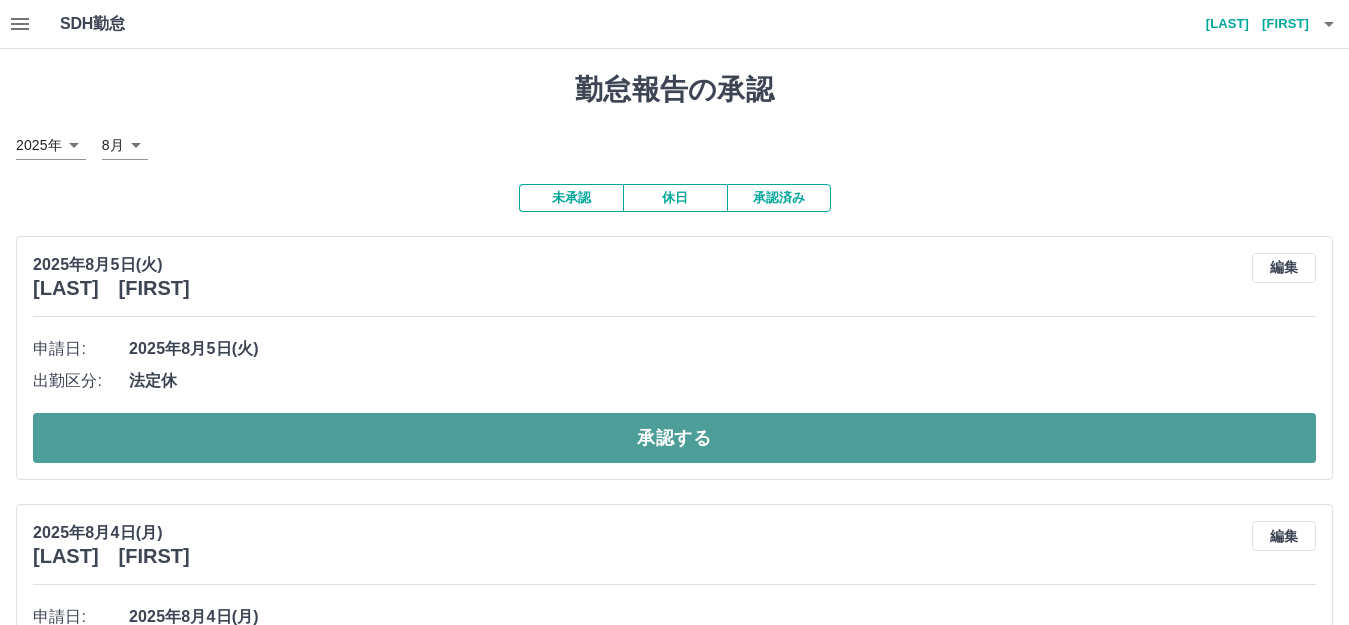 click on "承認する" at bounding box center (674, 438) 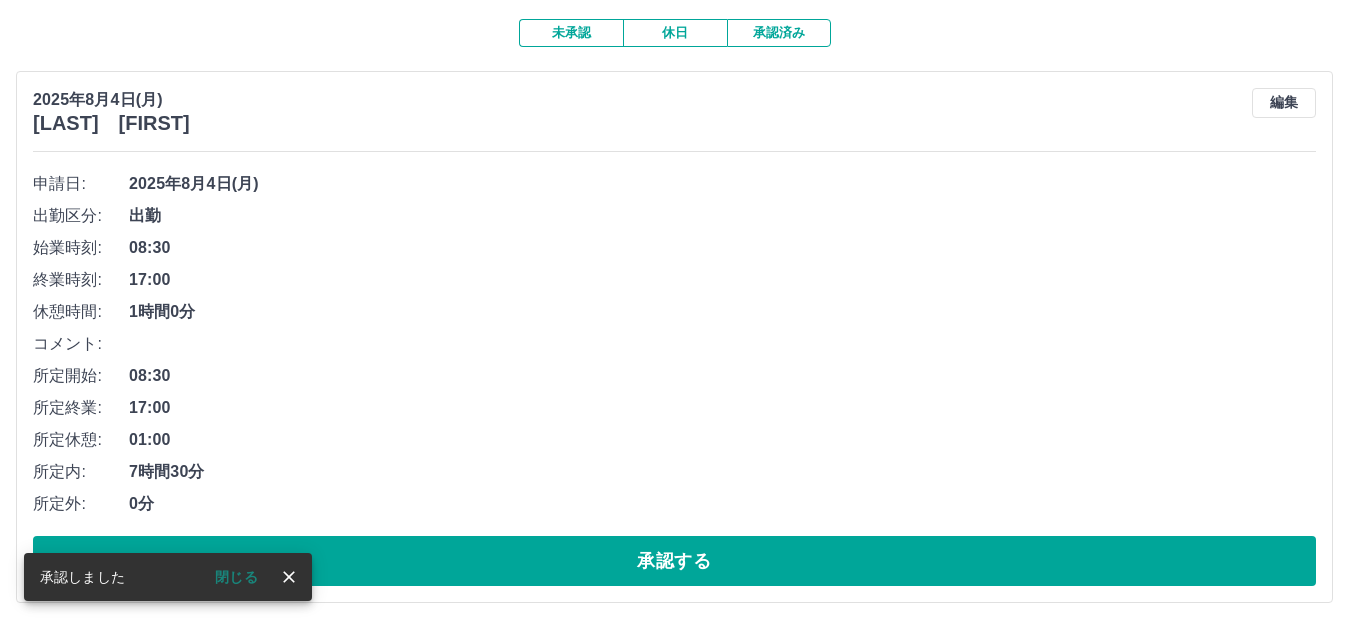 scroll, scrollTop: 200, scrollLeft: 0, axis: vertical 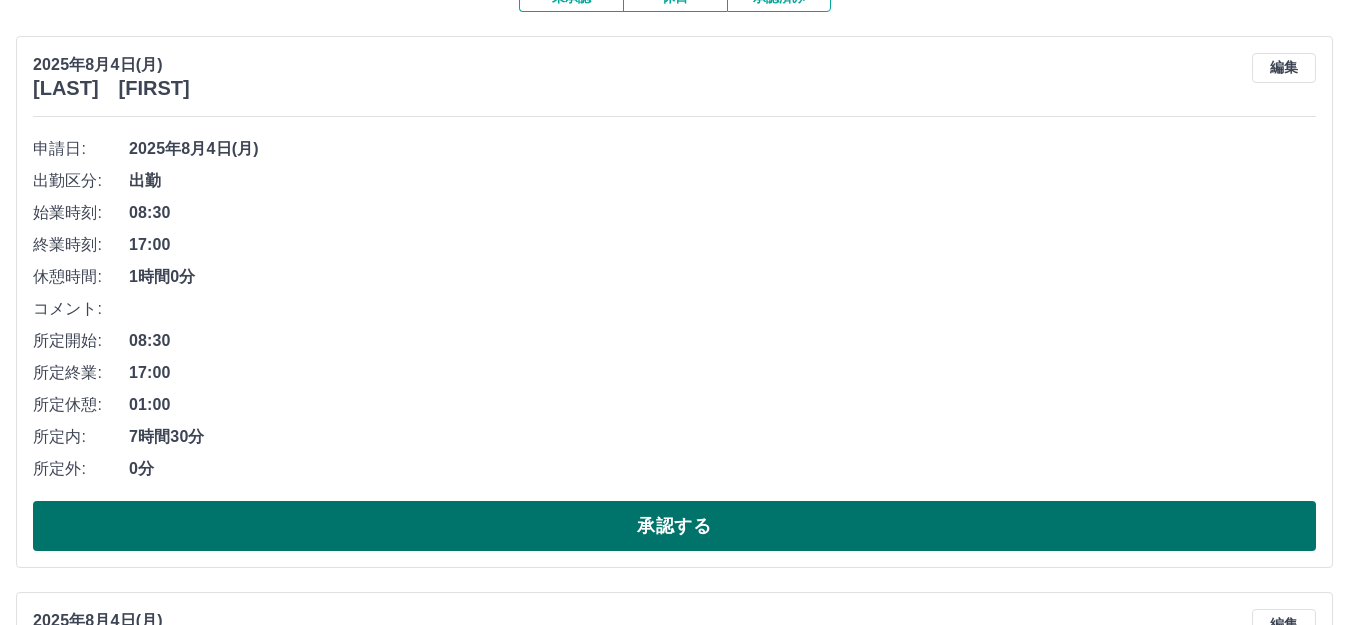 click on "承認する" at bounding box center (674, 526) 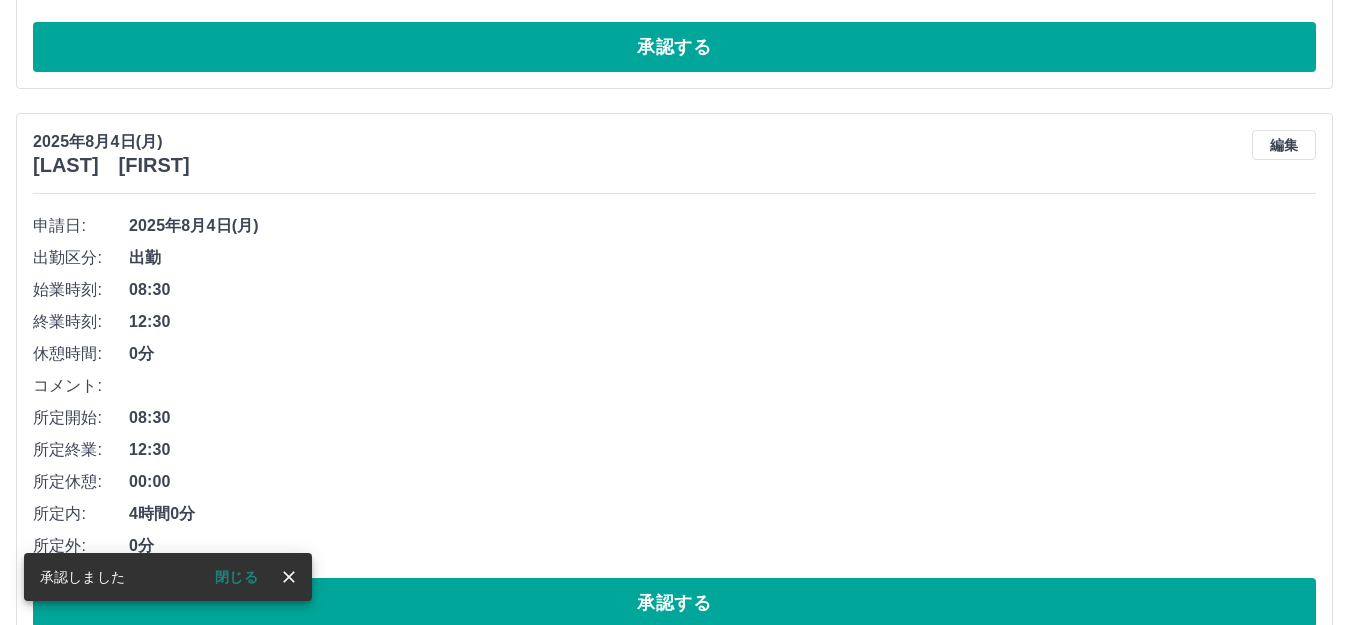 scroll, scrollTop: 700, scrollLeft: 0, axis: vertical 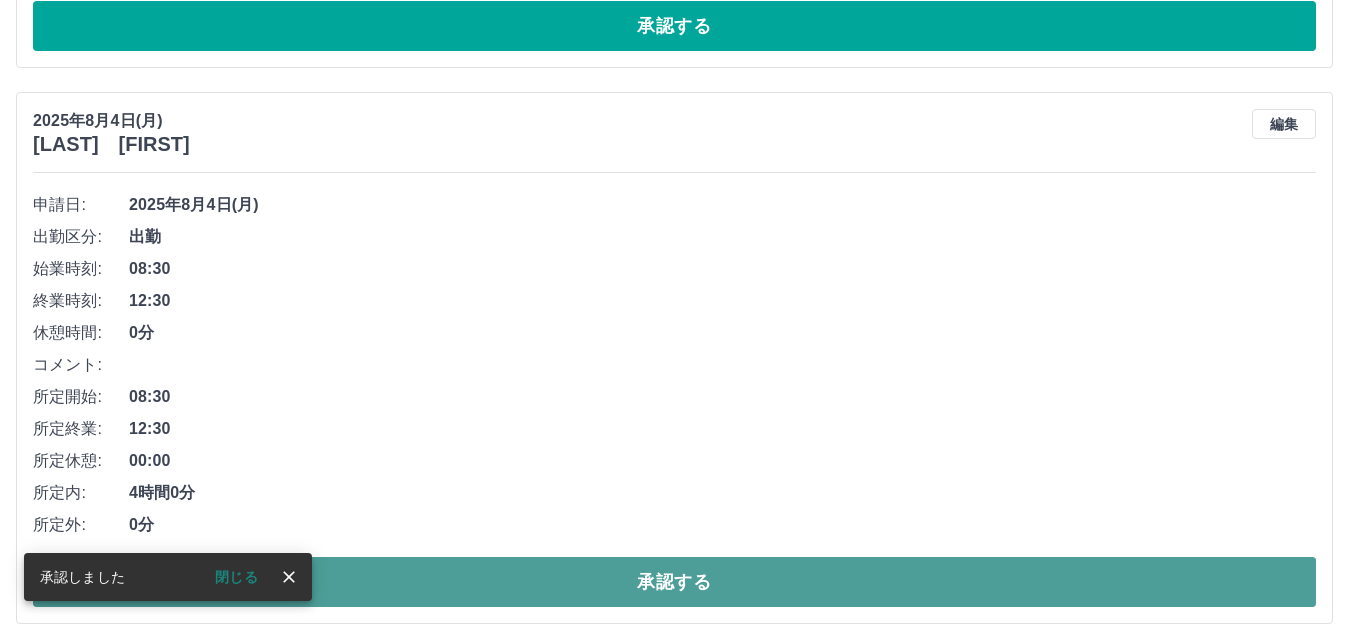 click on "承認する" at bounding box center (674, 582) 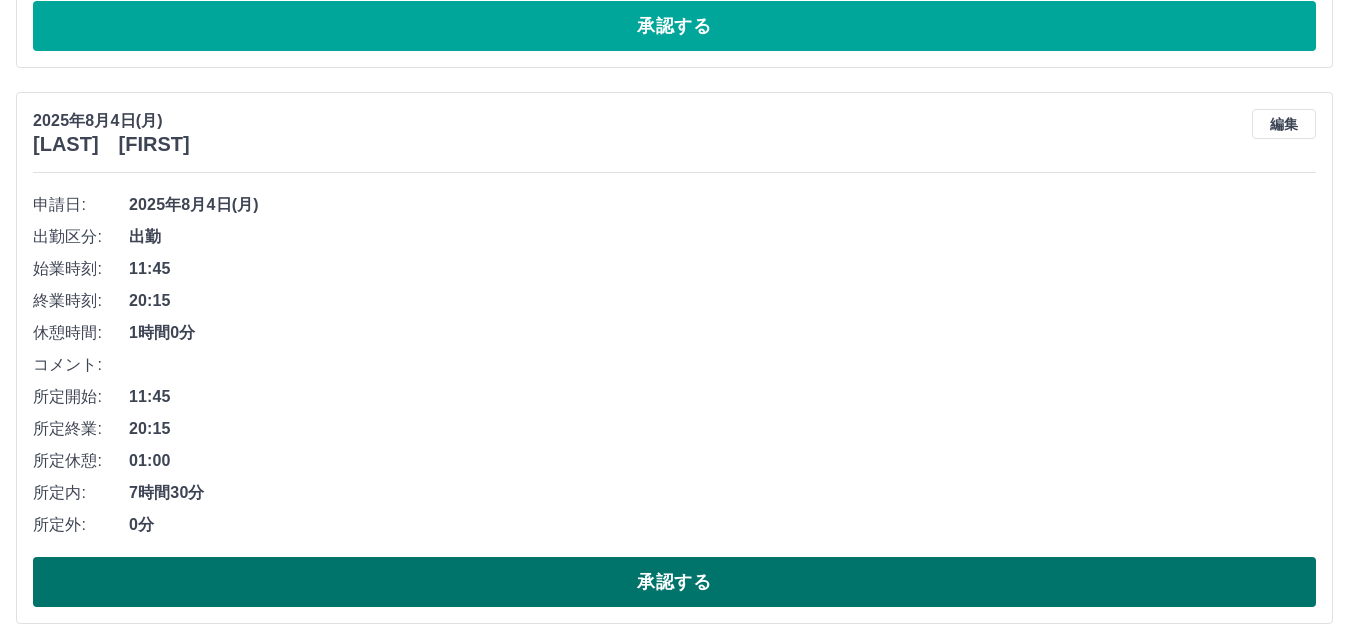 click on "承認する" at bounding box center (674, 582) 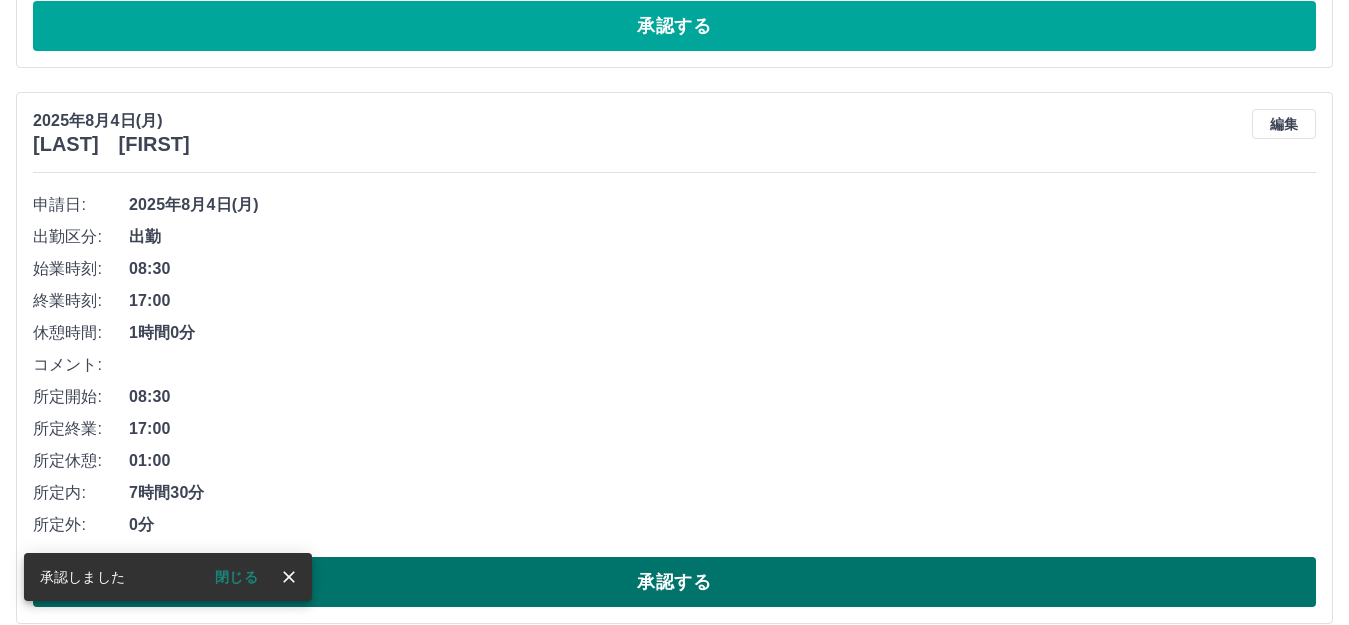 click on "承認する" at bounding box center (674, 582) 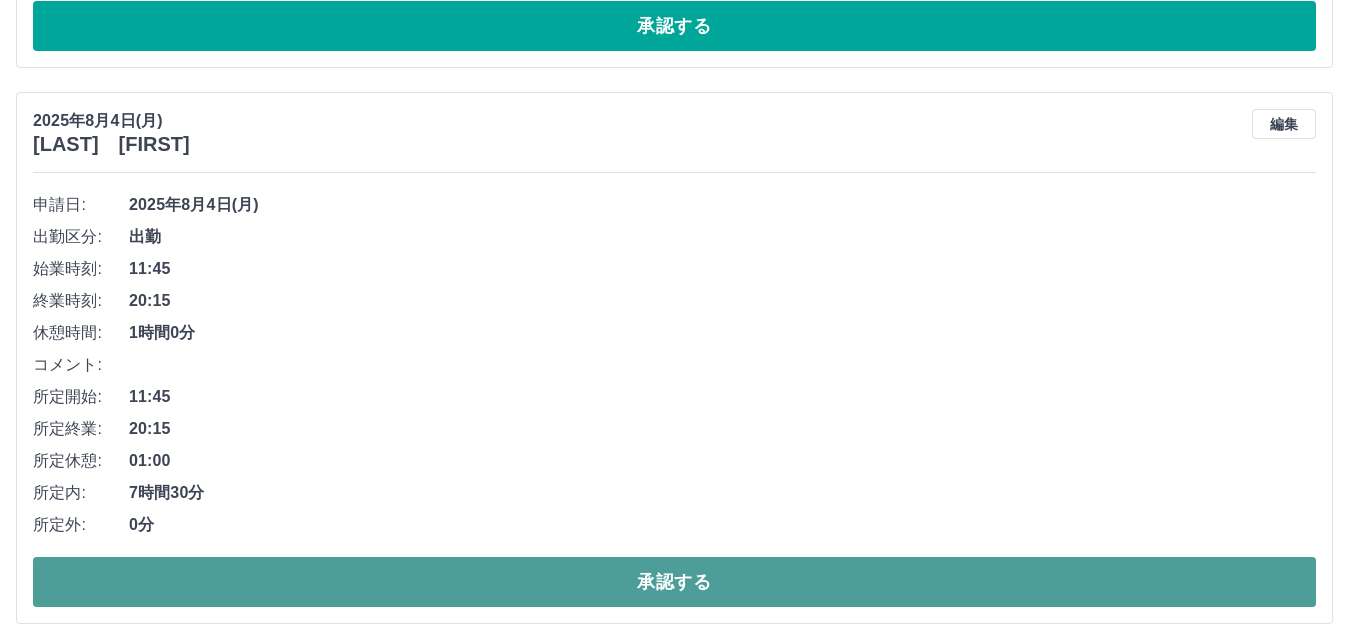 click on "承認する" at bounding box center (674, 582) 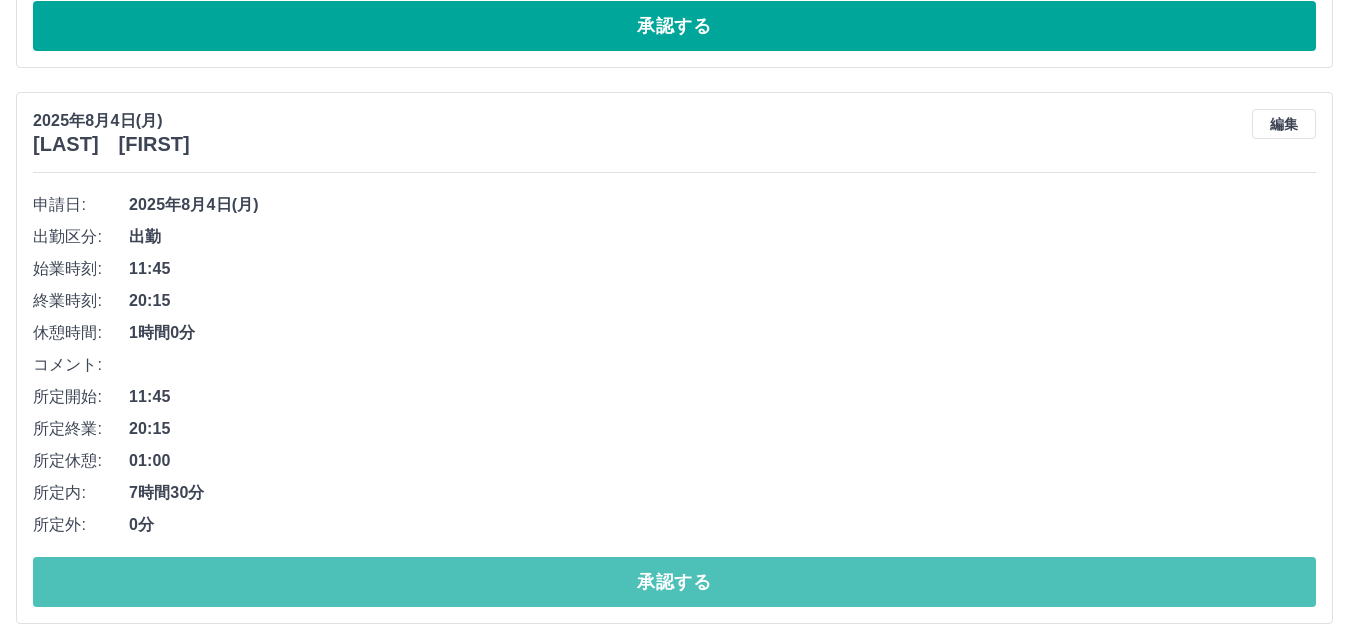 click on "承認する" at bounding box center (674, 582) 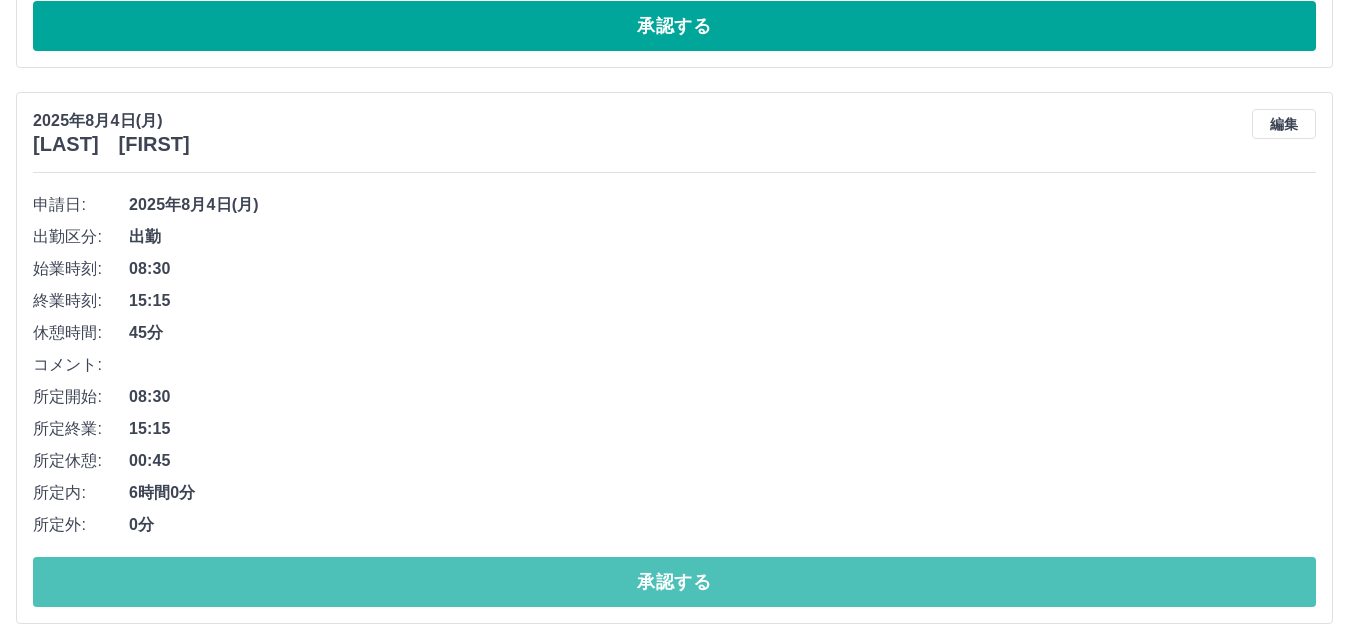 click on "承認する" at bounding box center (674, 582) 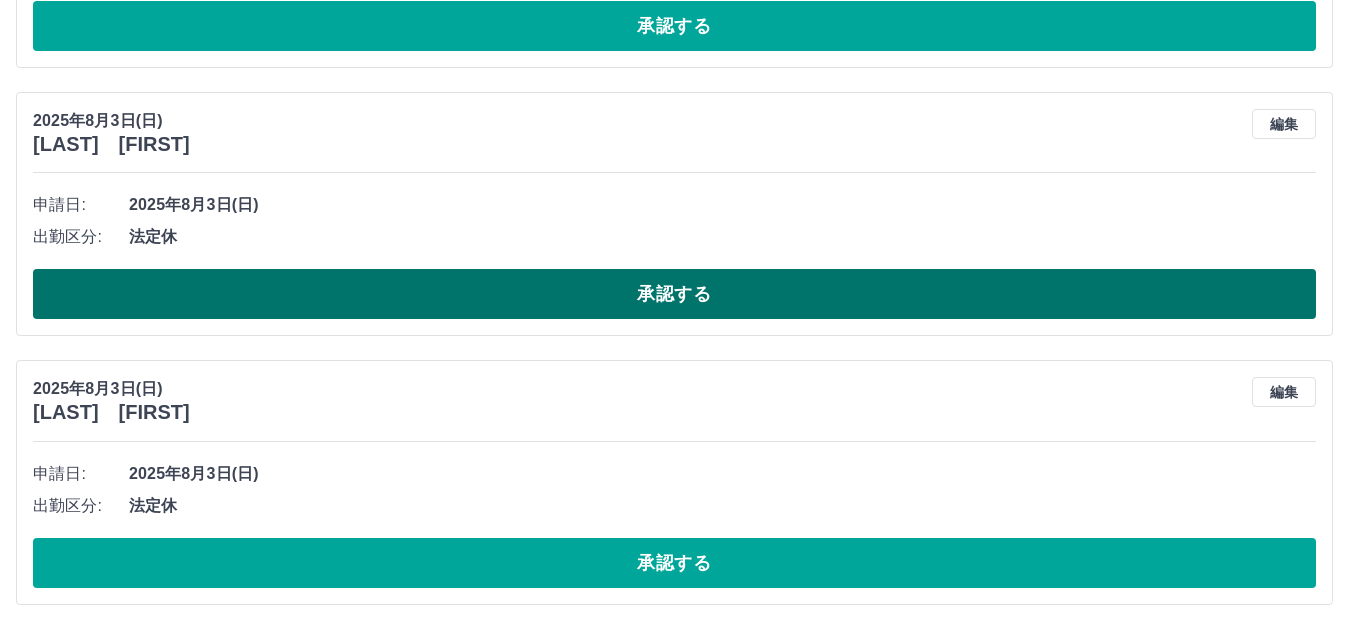 click on "承認する" at bounding box center [674, 294] 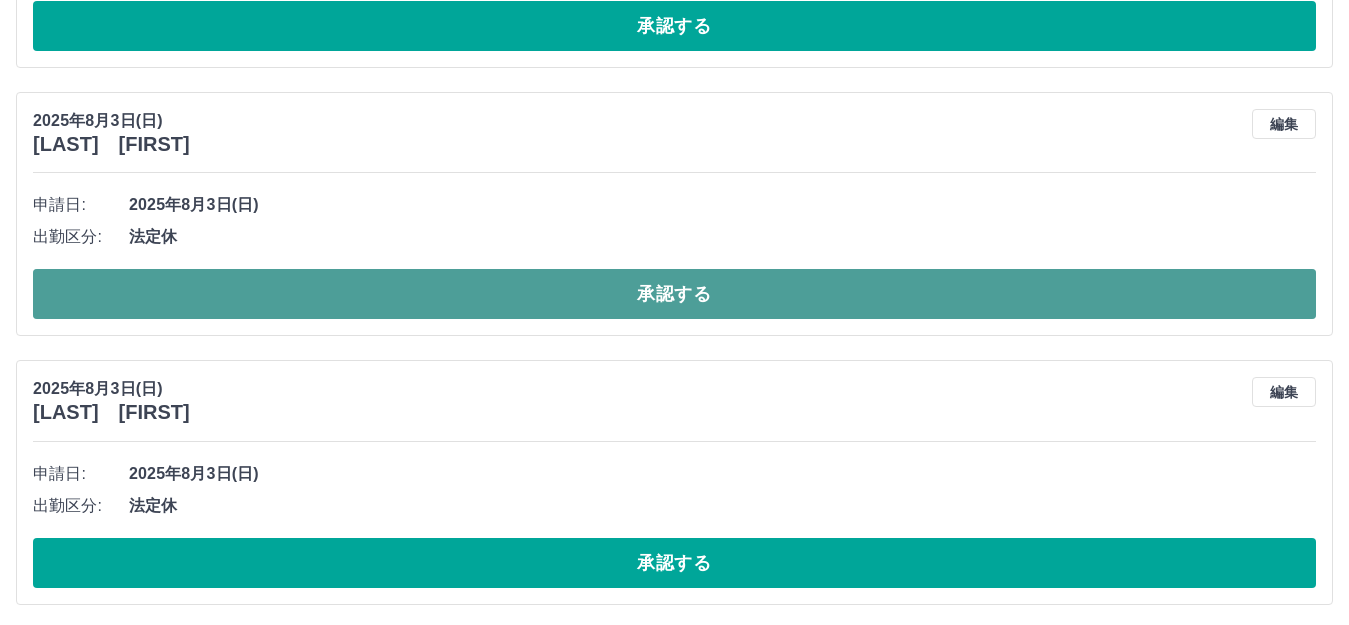 click on "承認する" at bounding box center [674, 294] 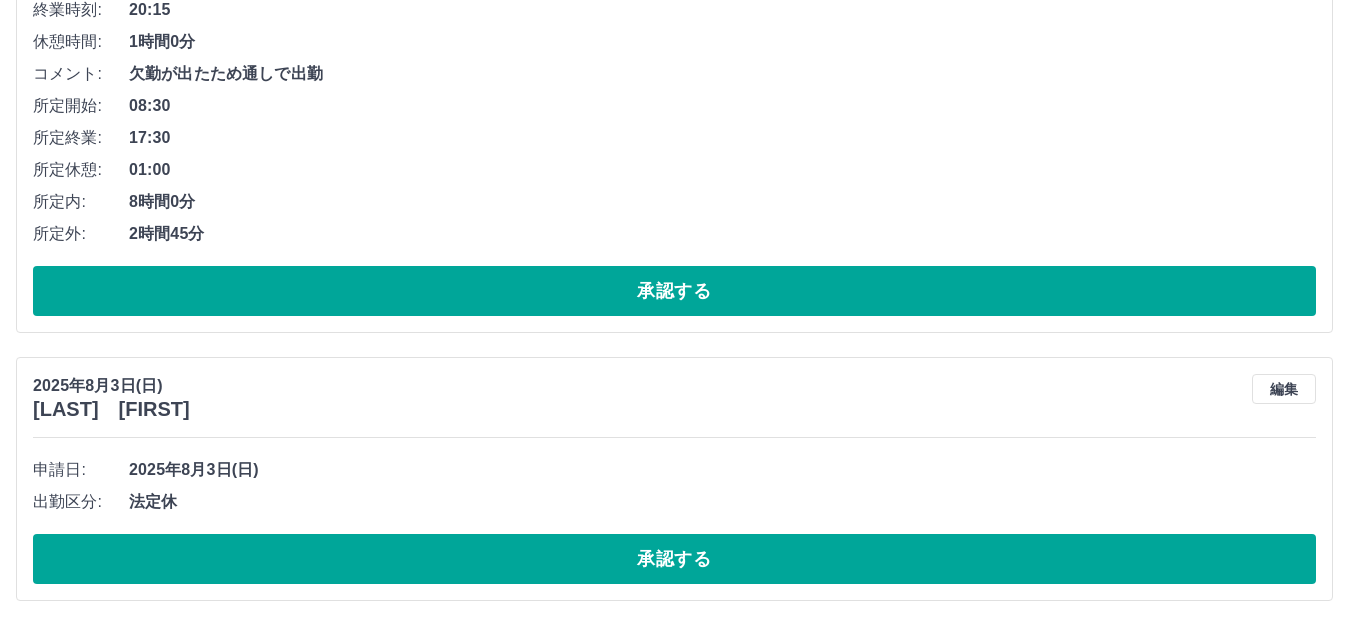 scroll, scrollTop: 437, scrollLeft: 0, axis: vertical 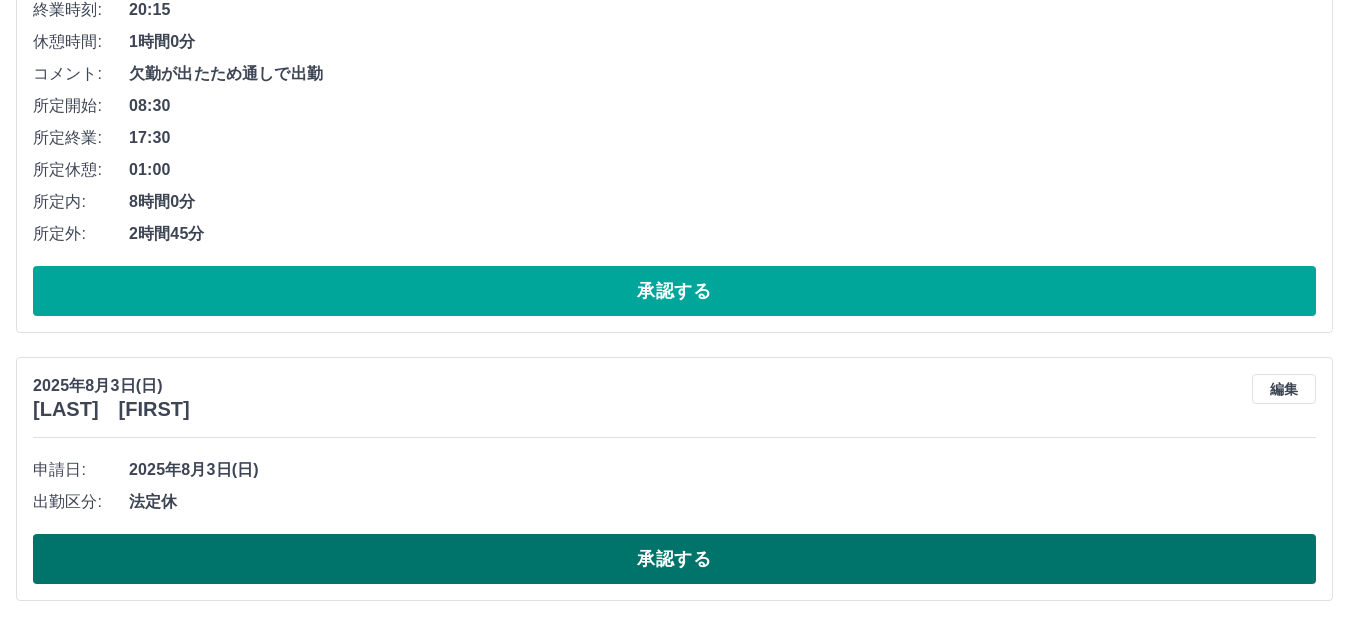 click on "承認する" at bounding box center (674, 559) 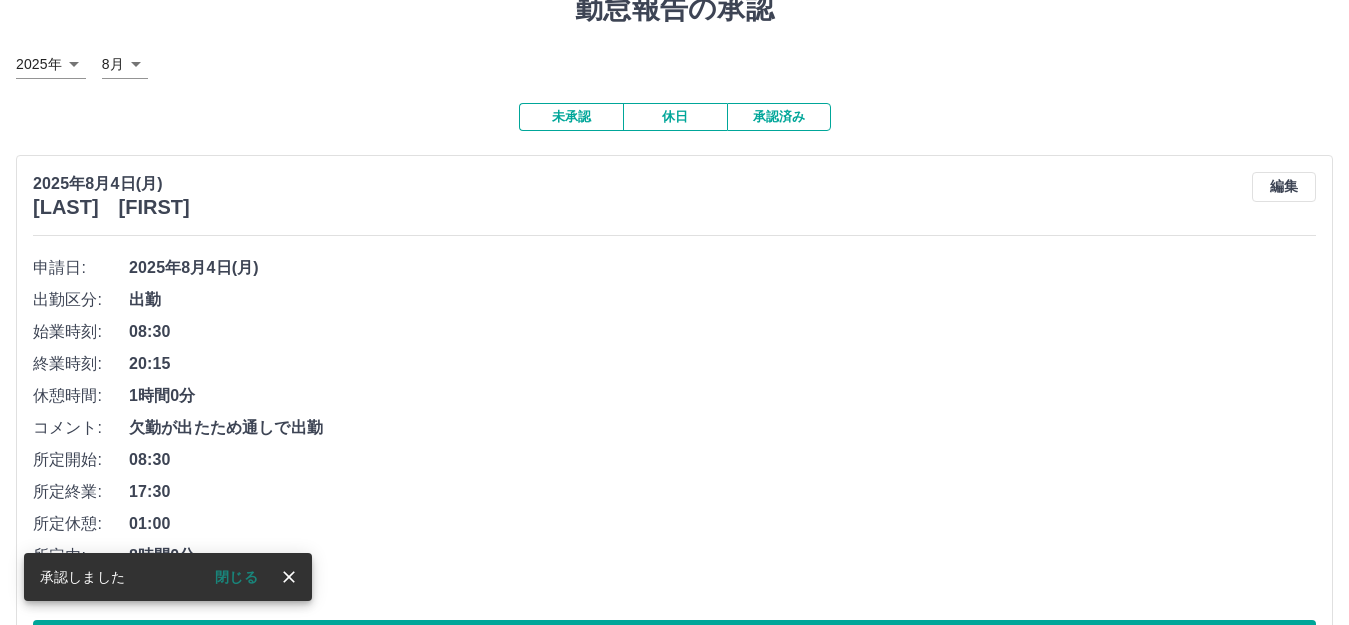 scroll, scrollTop: 169, scrollLeft: 0, axis: vertical 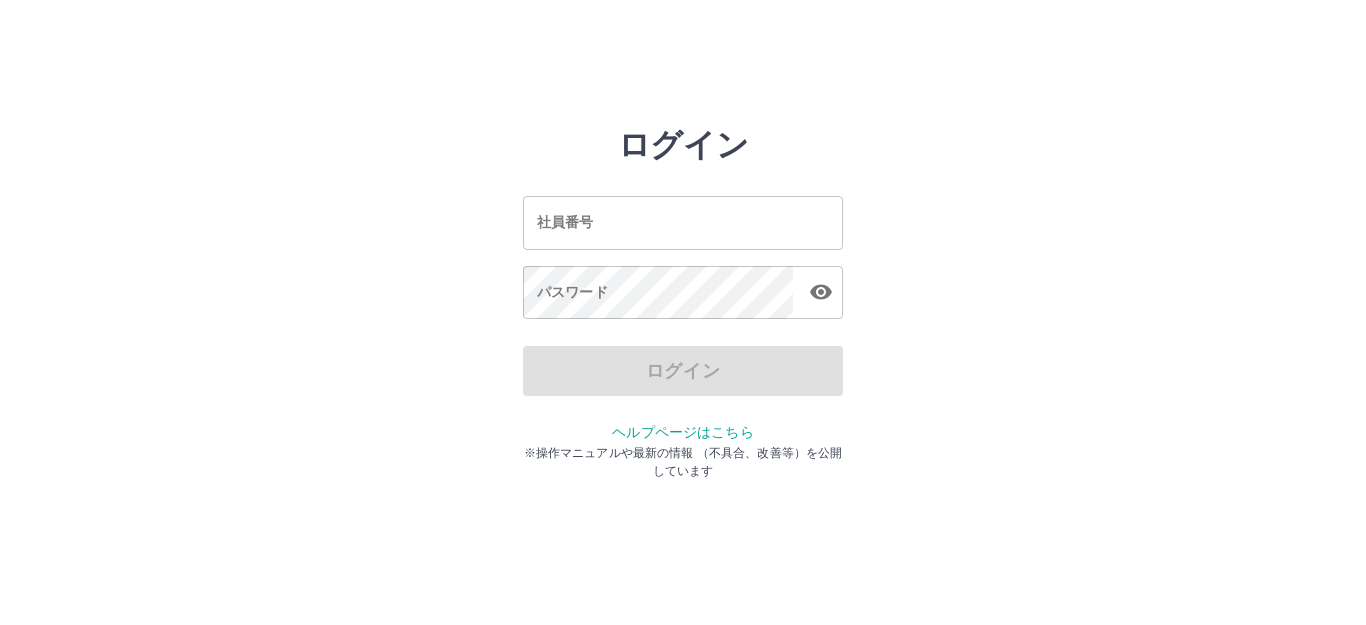 click on "社員番号" at bounding box center [683, 222] 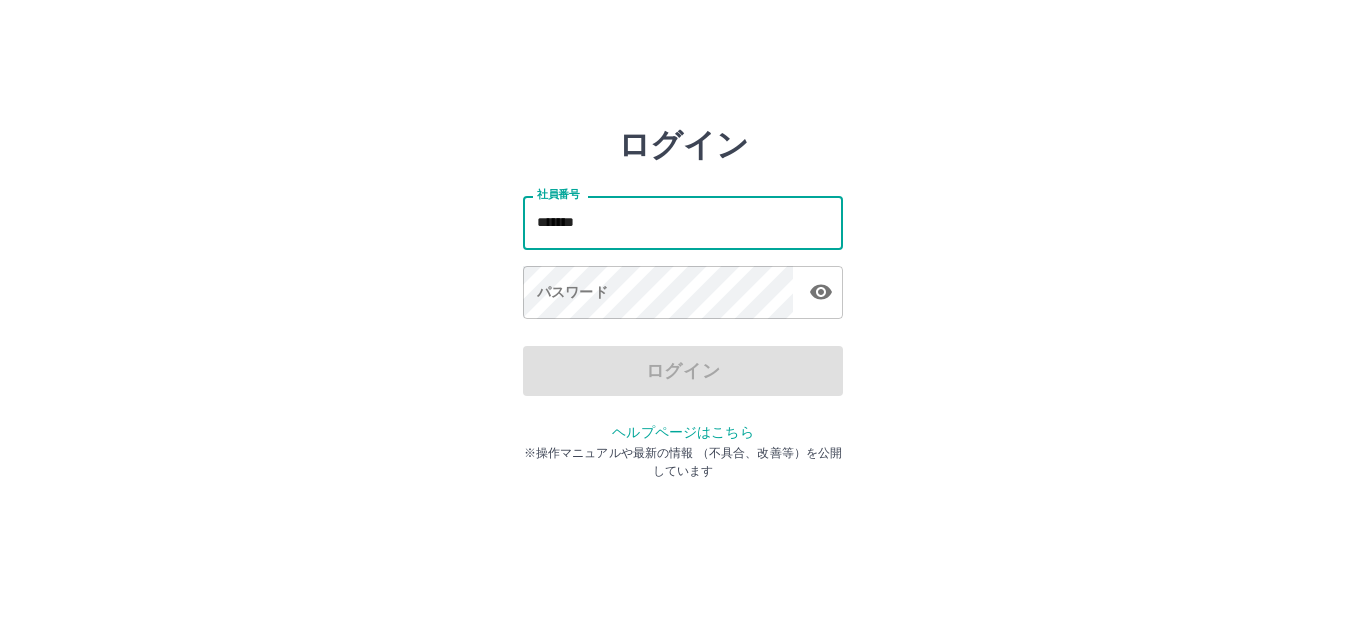 type on "*******" 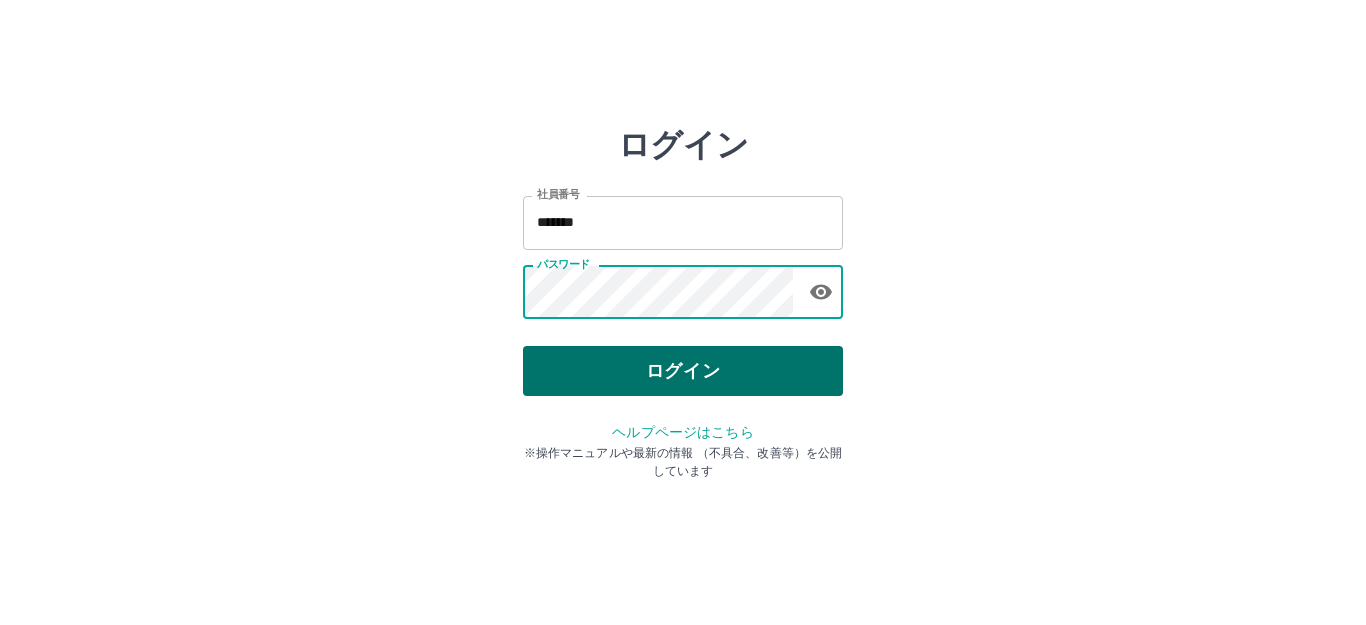 click on "ログイン" at bounding box center (683, 371) 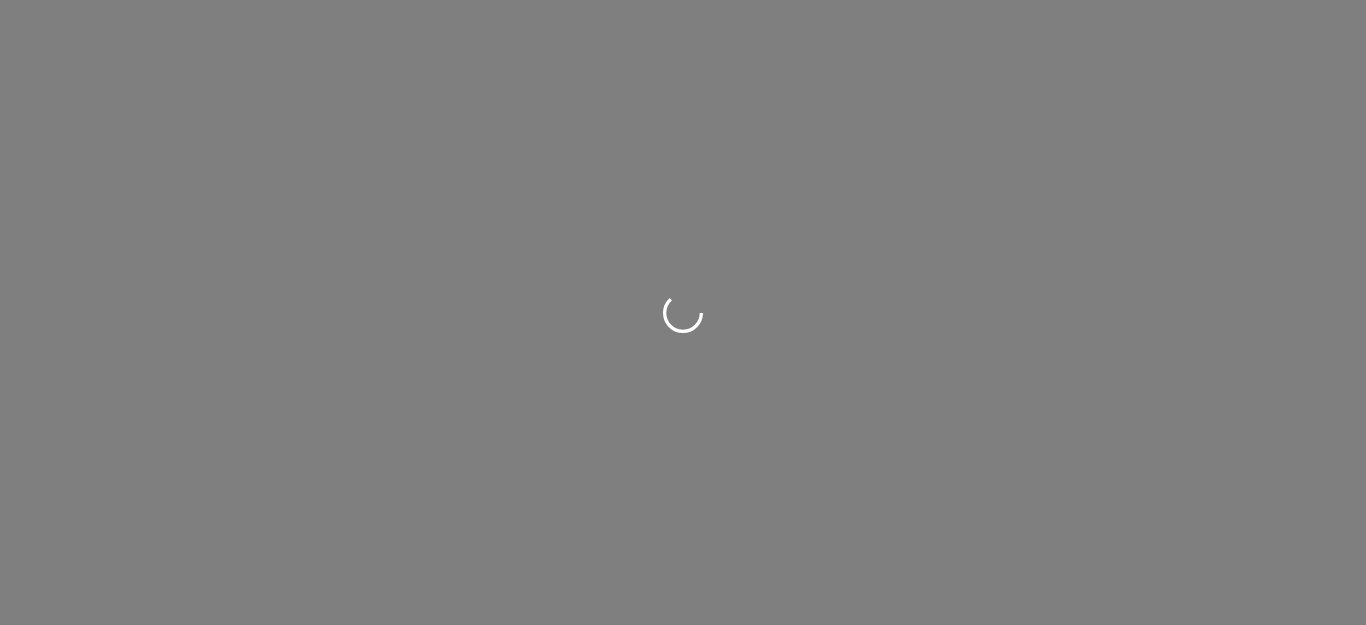 scroll, scrollTop: 0, scrollLeft: 0, axis: both 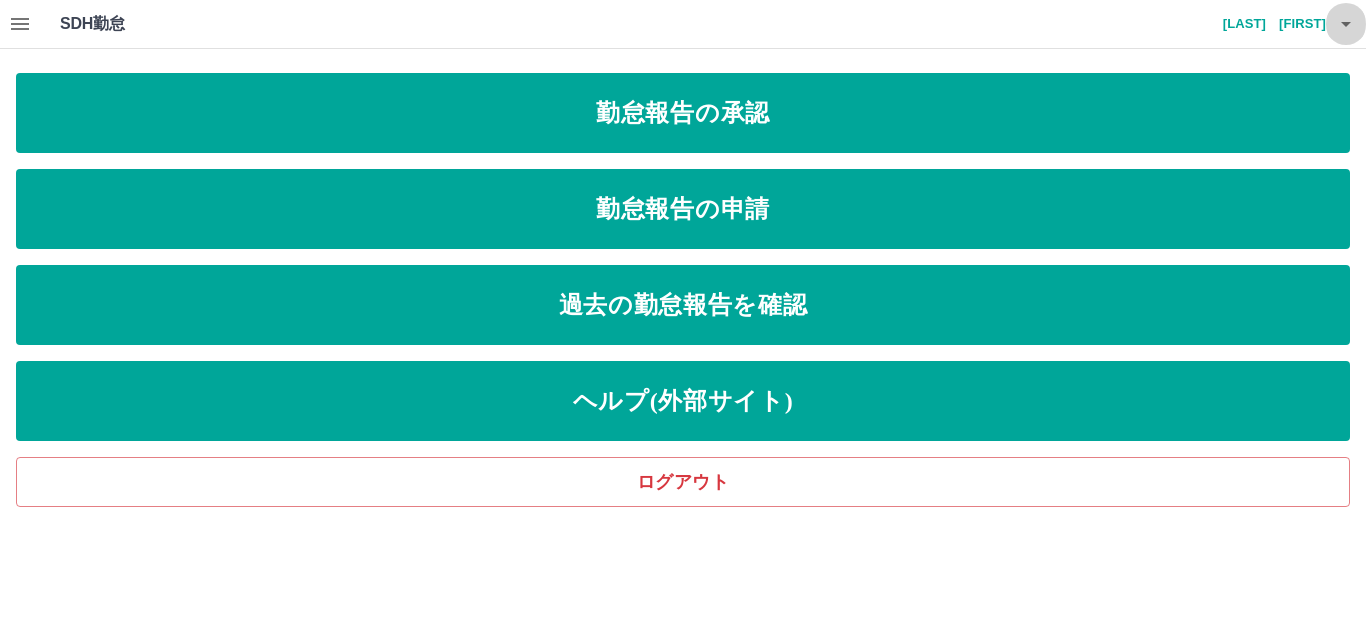 click 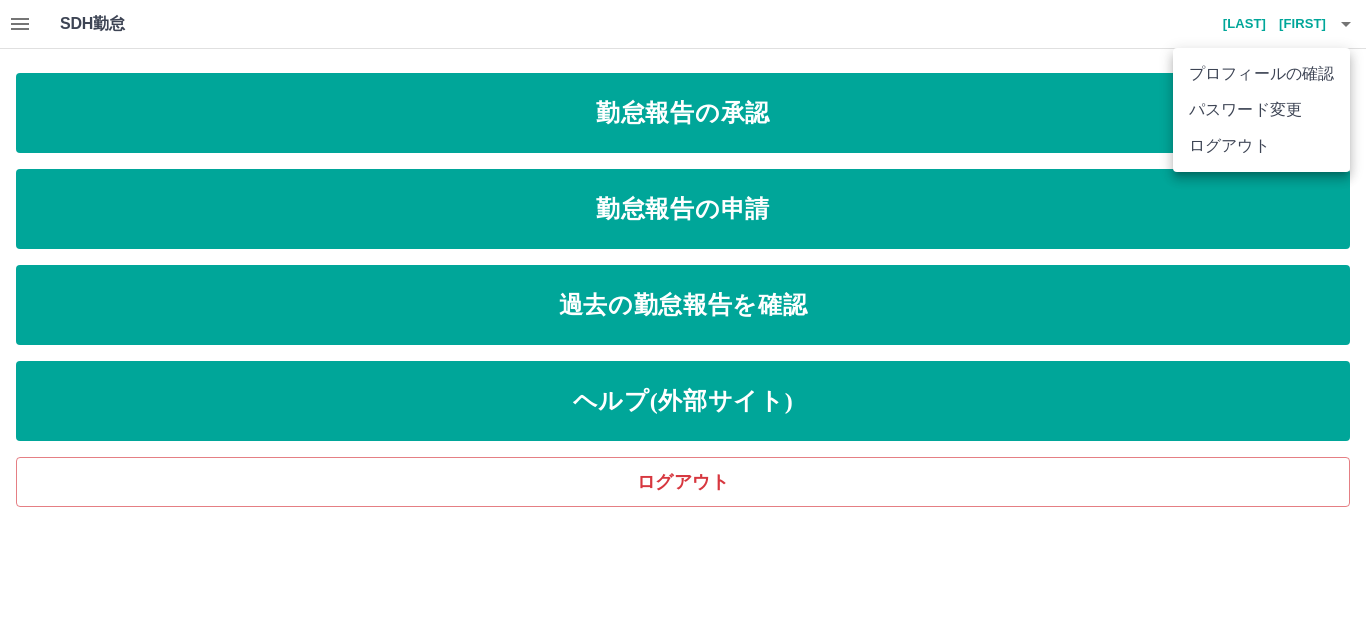 click on "ログアウト" at bounding box center [1261, 146] 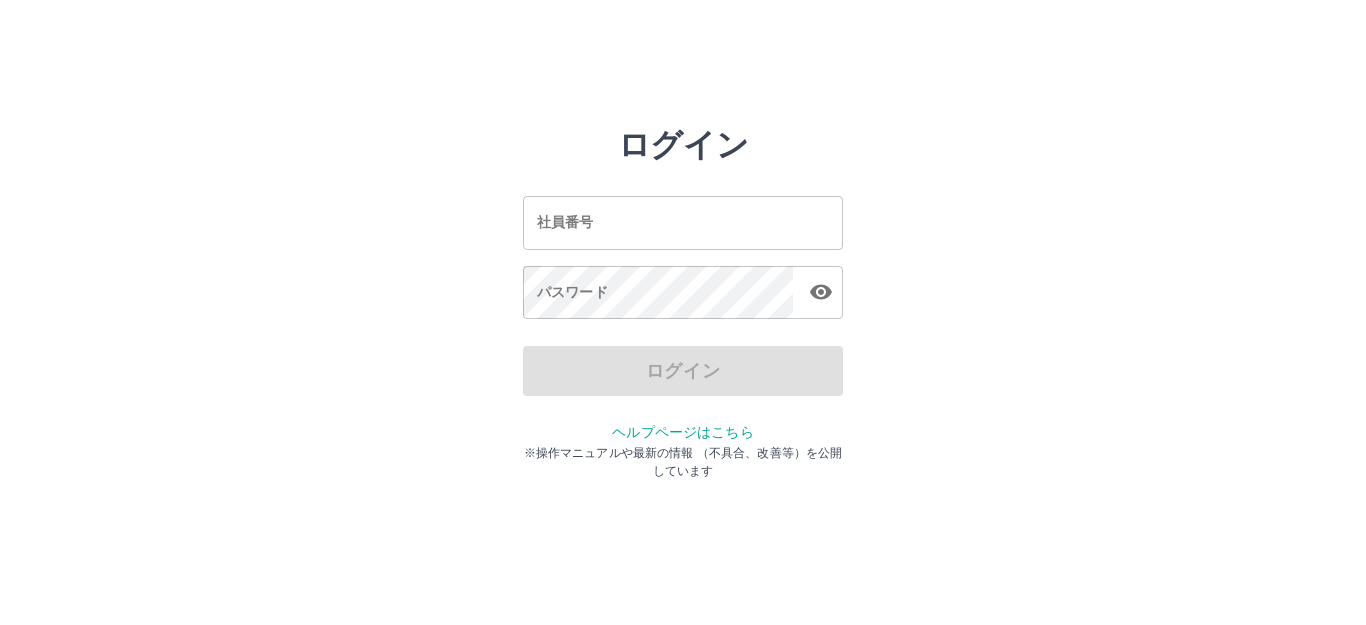 scroll, scrollTop: 0, scrollLeft: 0, axis: both 